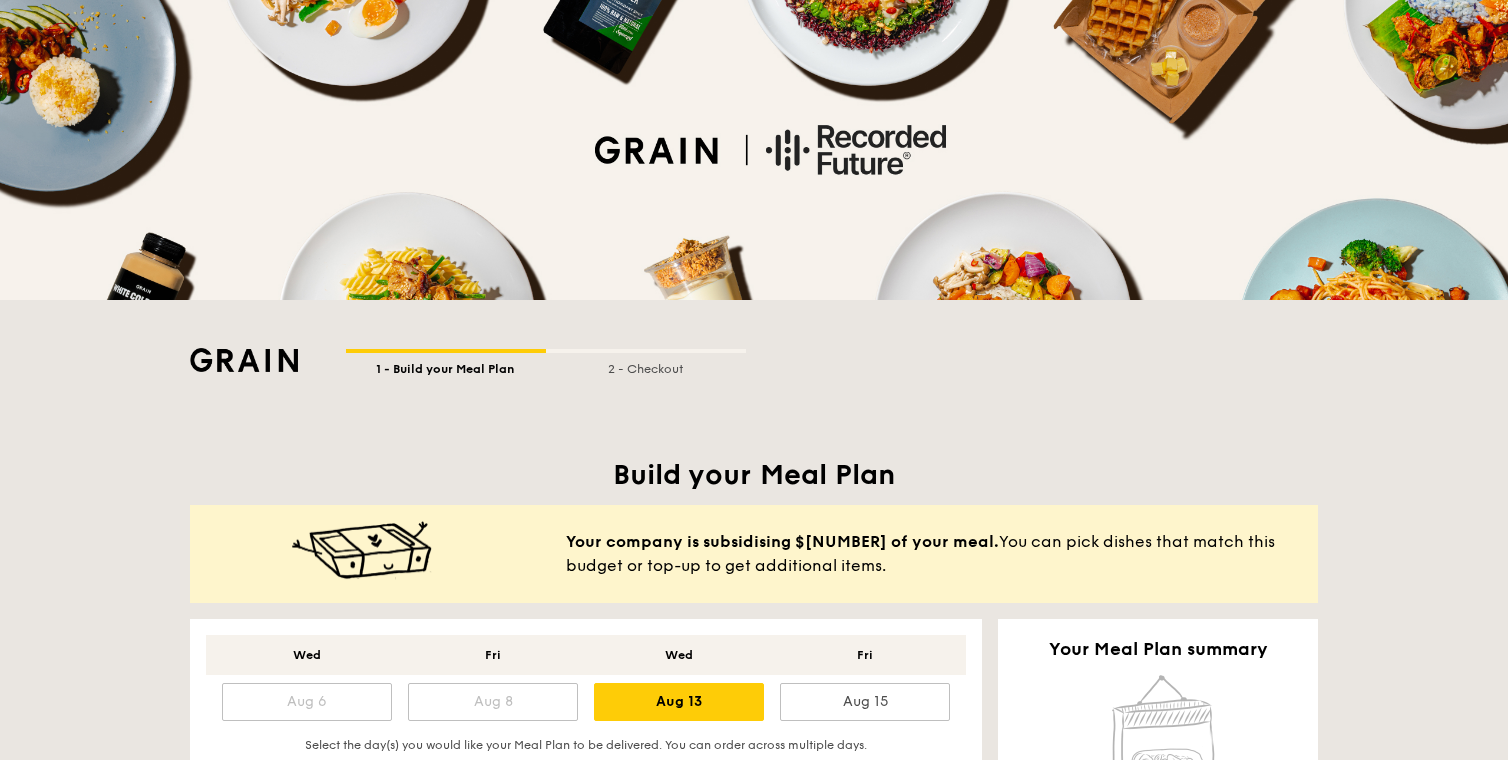 scroll, scrollTop: 0, scrollLeft: 0, axis: both 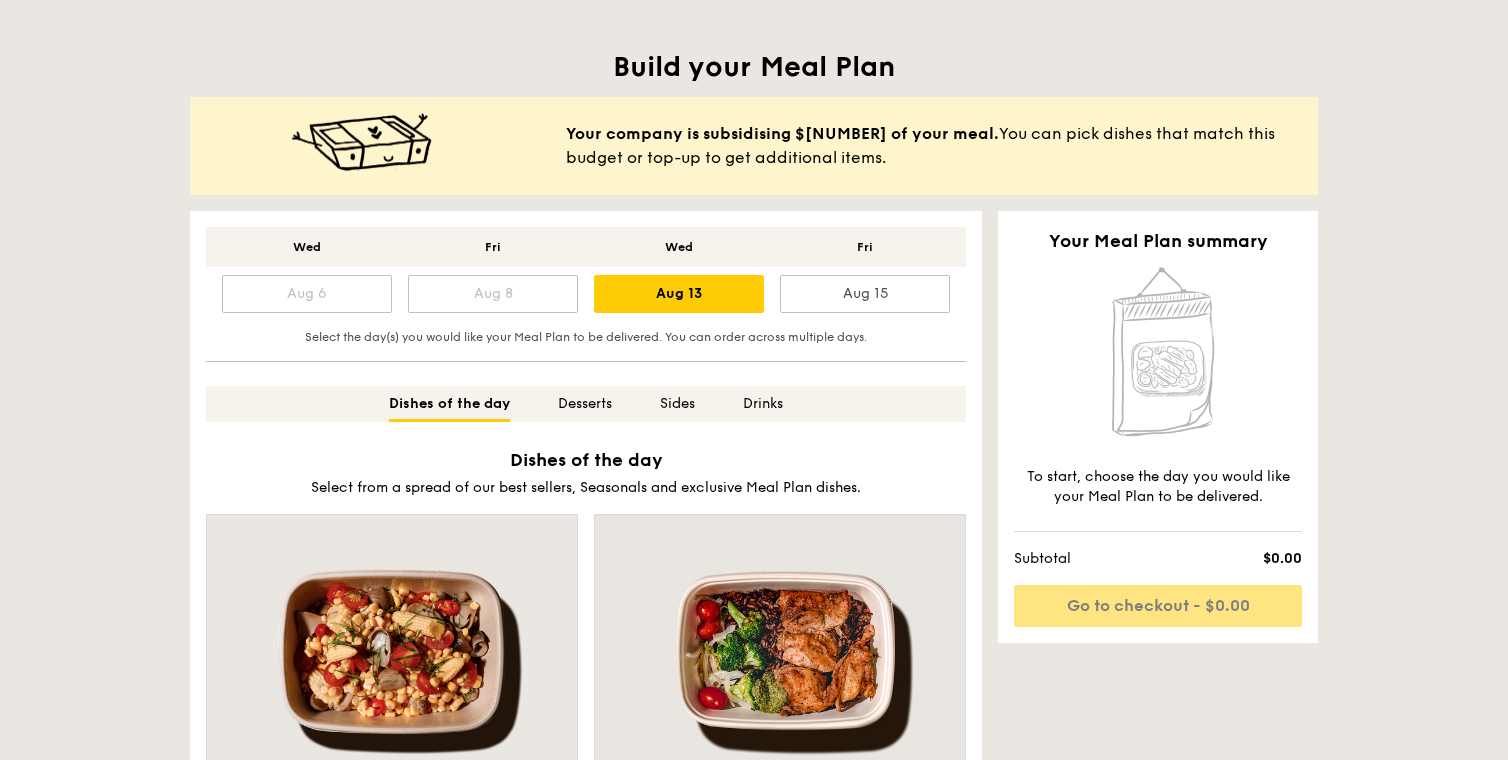 click at bounding box center [493, 249] 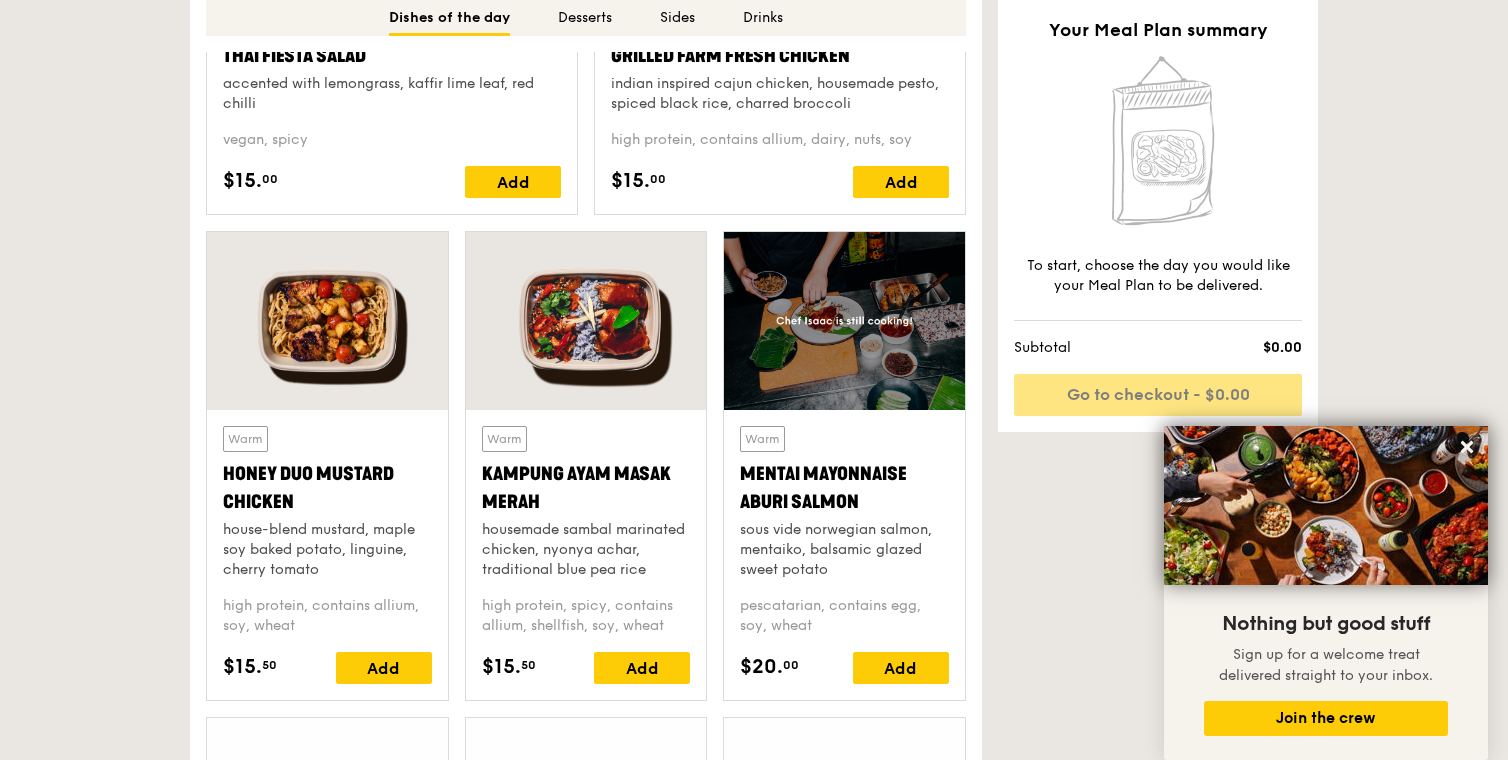 scroll, scrollTop: 1534, scrollLeft: 0, axis: vertical 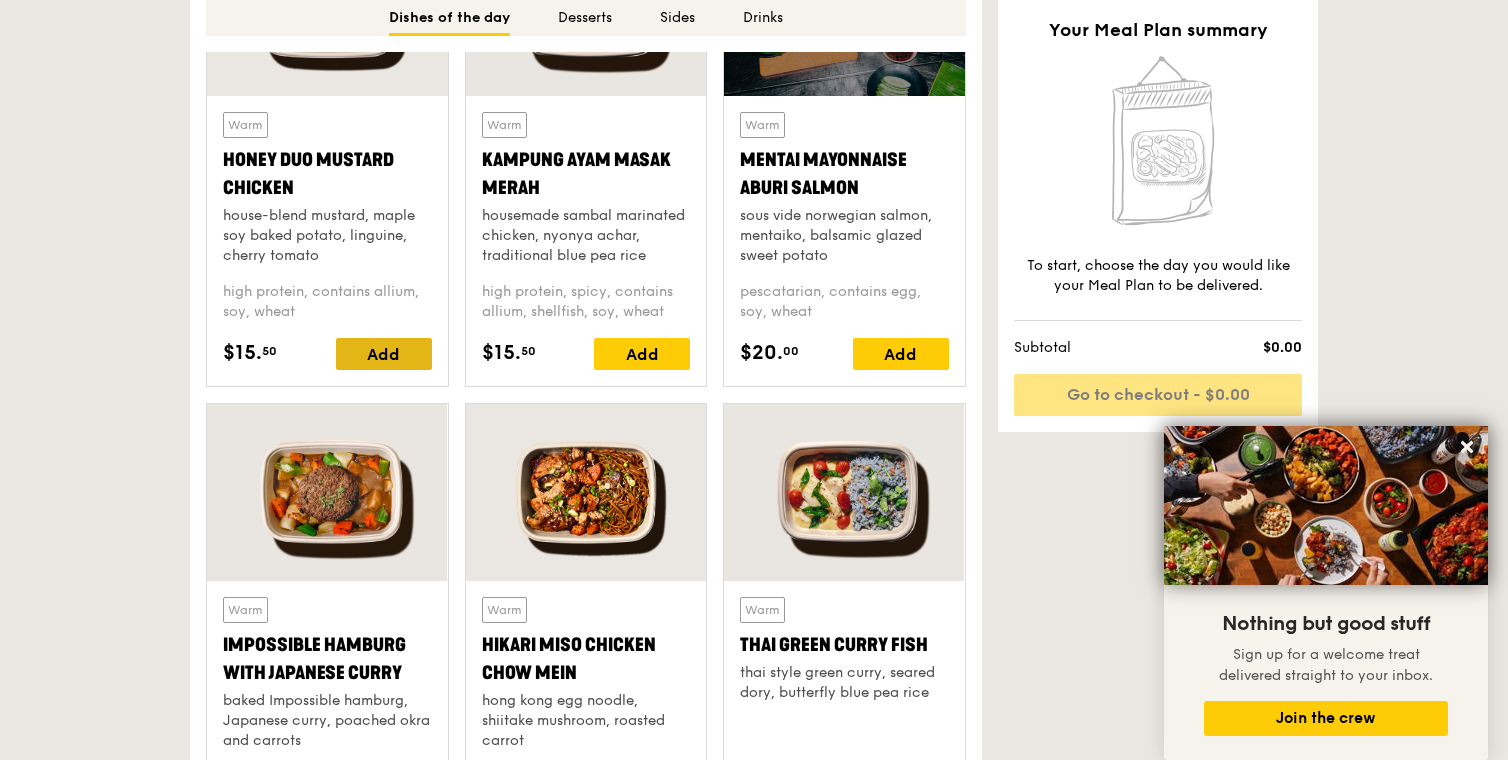 click on "Add" at bounding box center [384, 354] 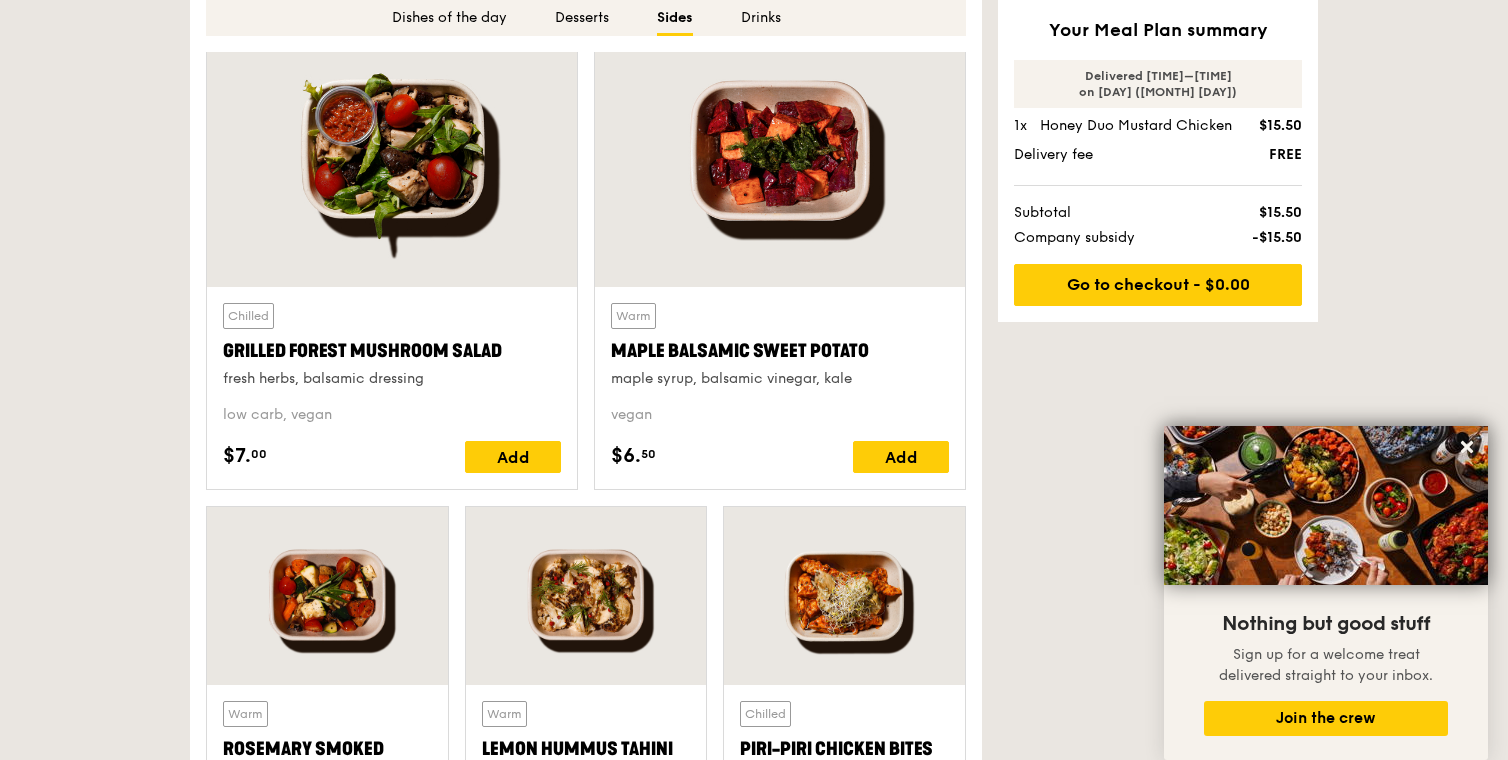 scroll, scrollTop: 3575, scrollLeft: 0, axis: vertical 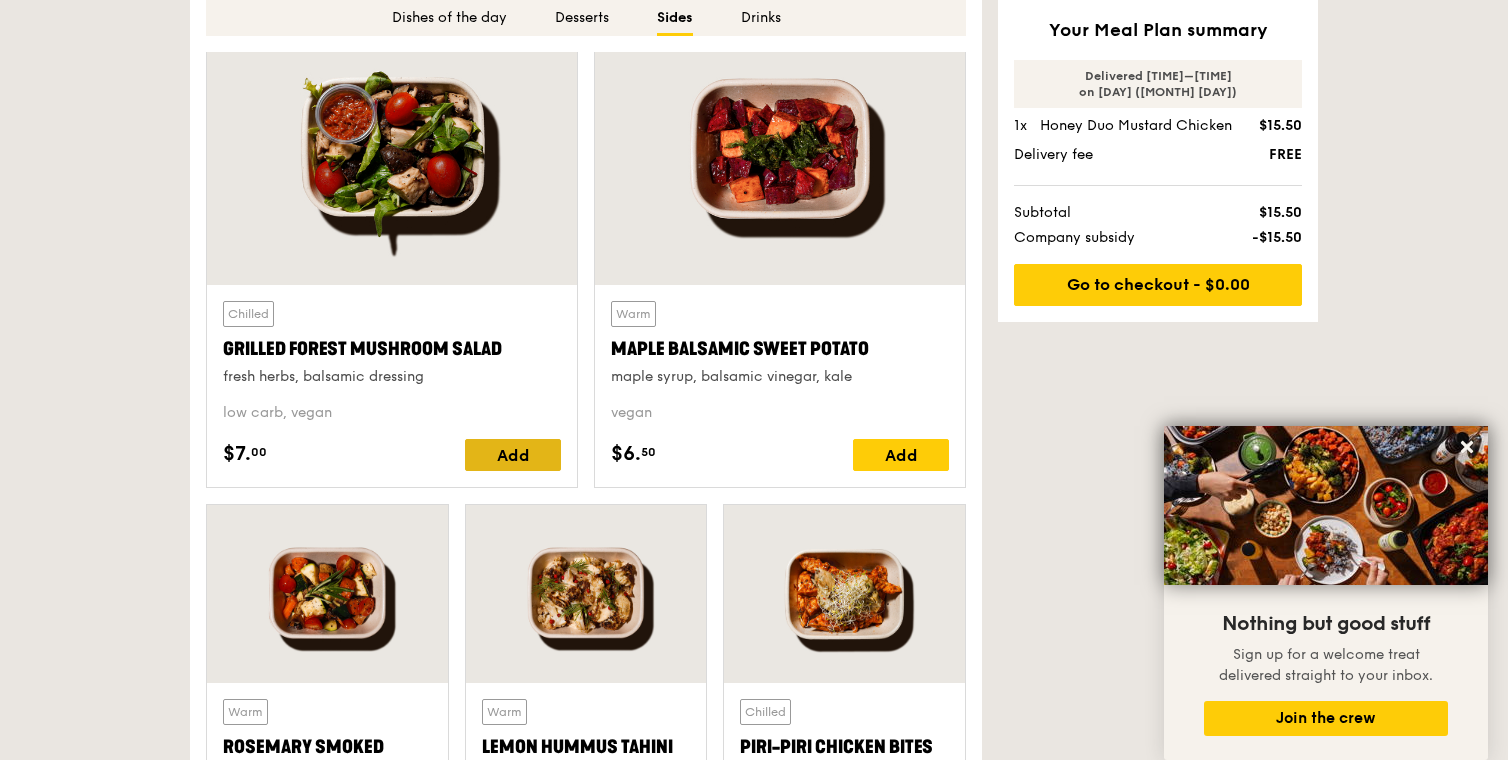 click on "Add" at bounding box center [513, 455] 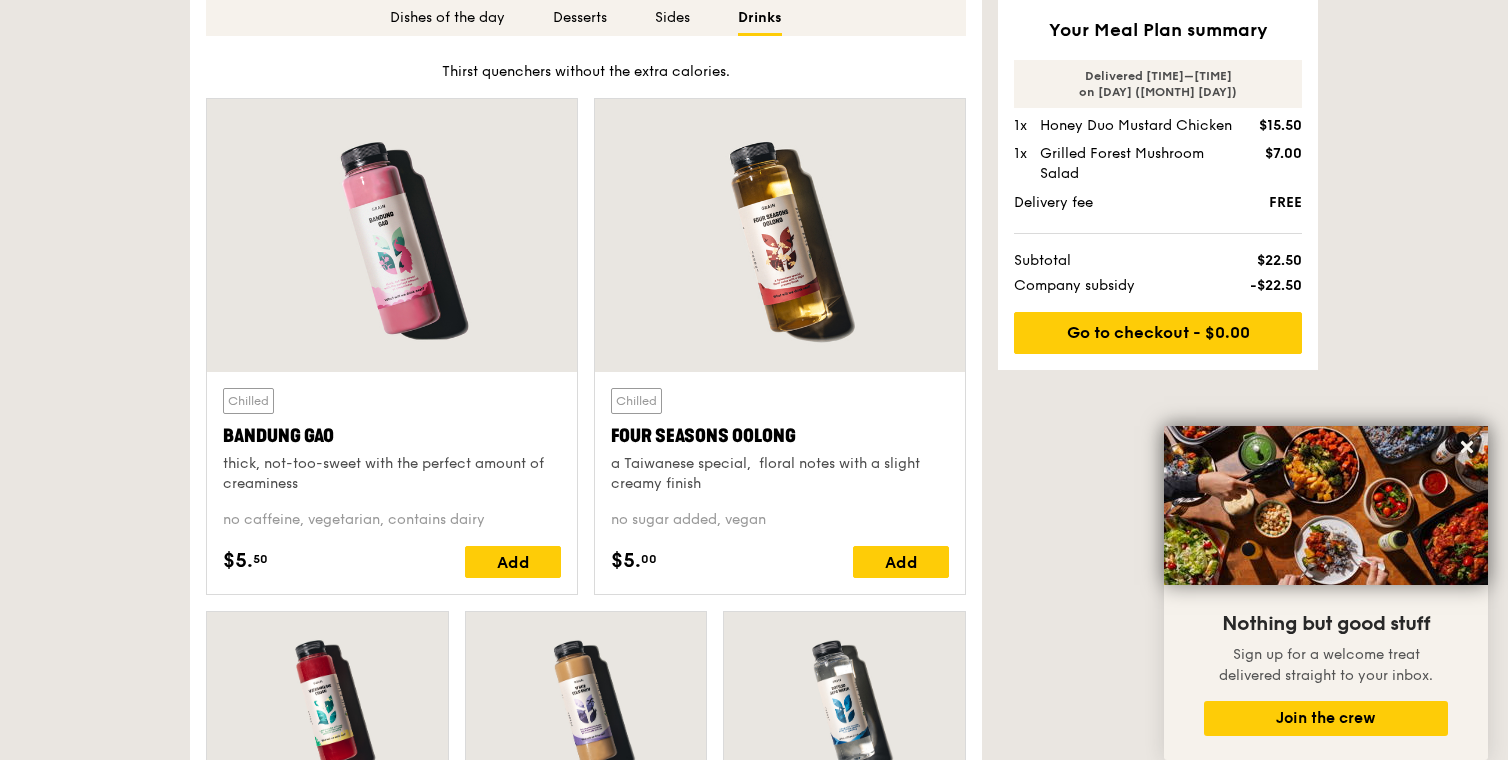 scroll, scrollTop: 5222, scrollLeft: 0, axis: vertical 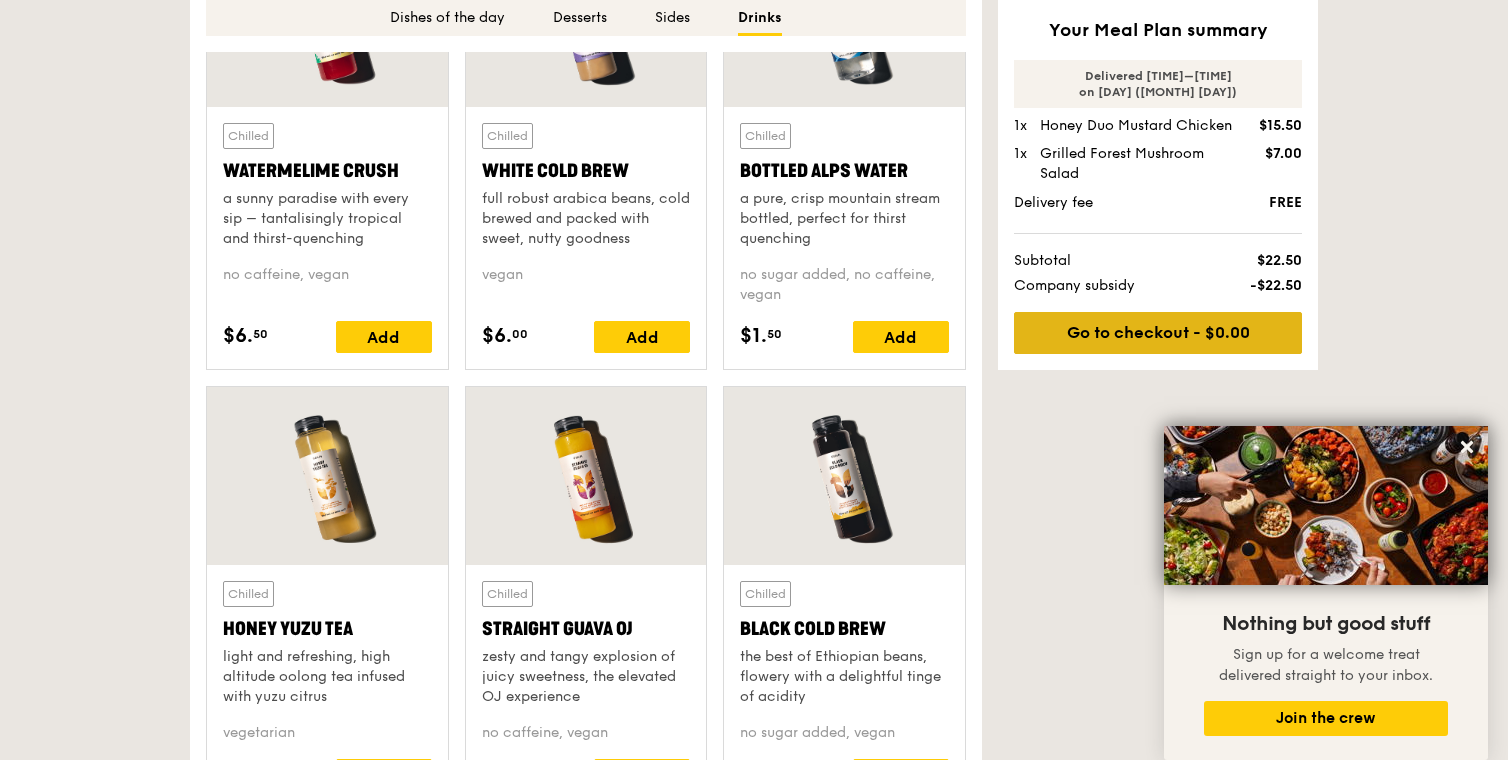 click on "Go to checkout - $0.00" at bounding box center (1158, 333) 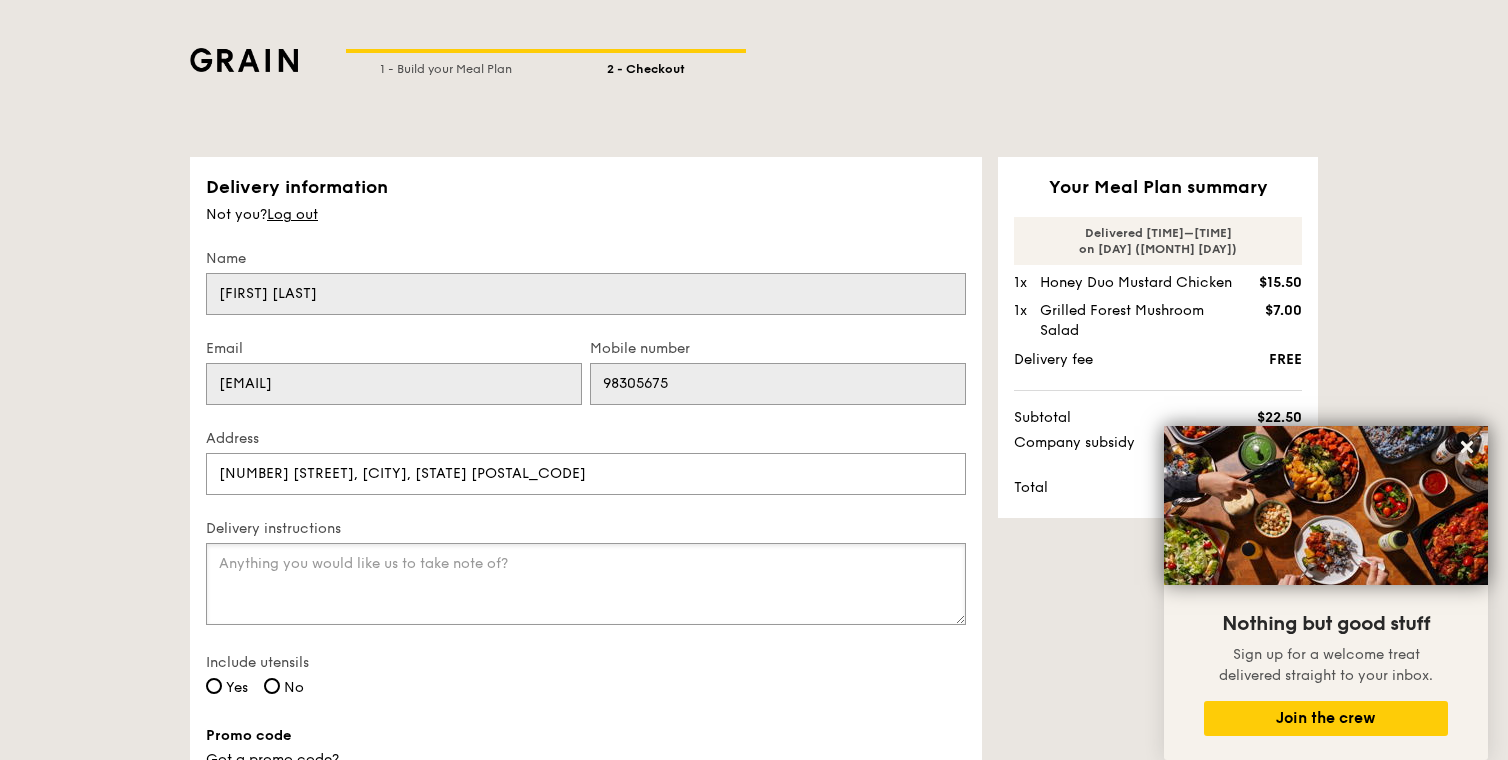 click at bounding box center [586, 584] 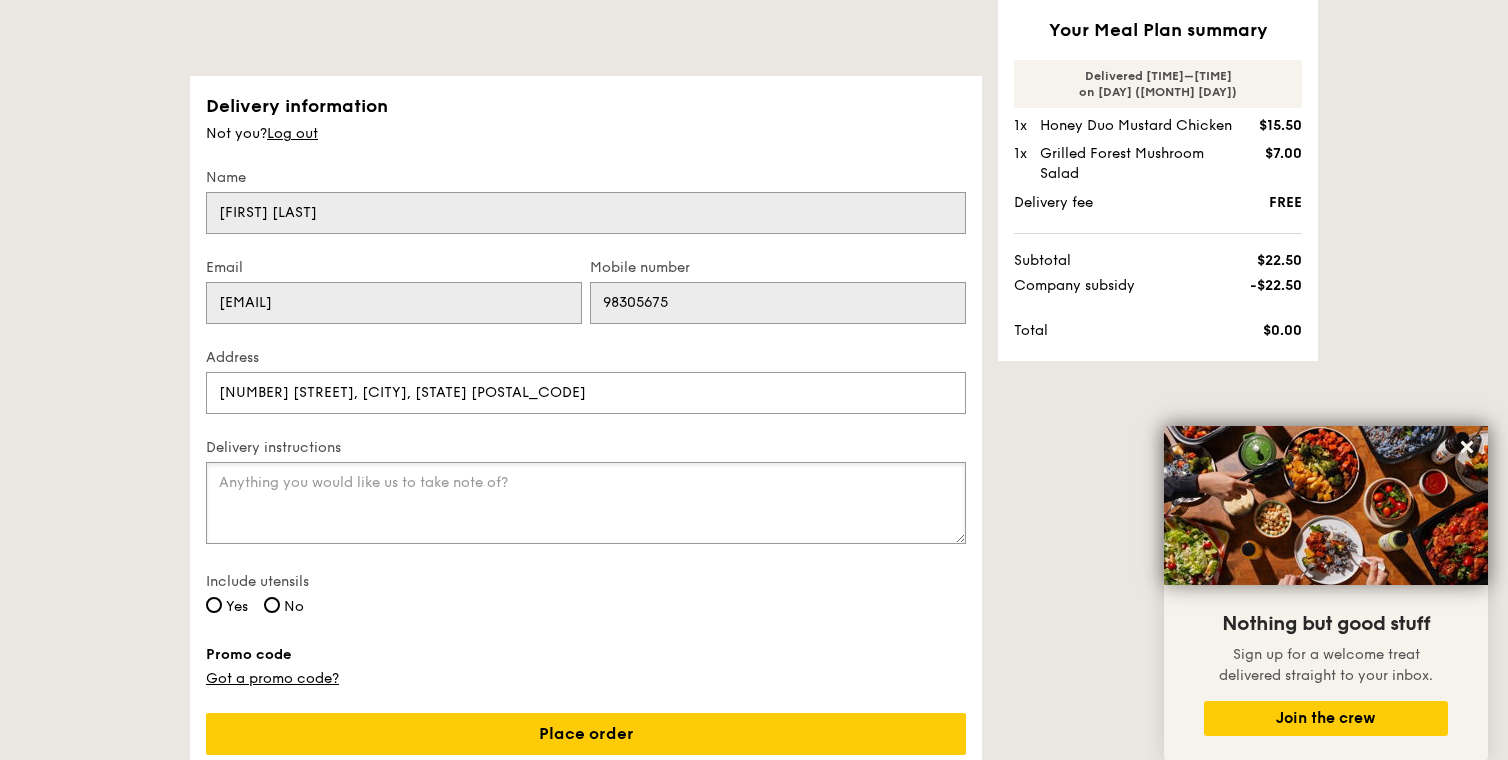 scroll, scrollTop: 367, scrollLeft: 0, axis: vertical 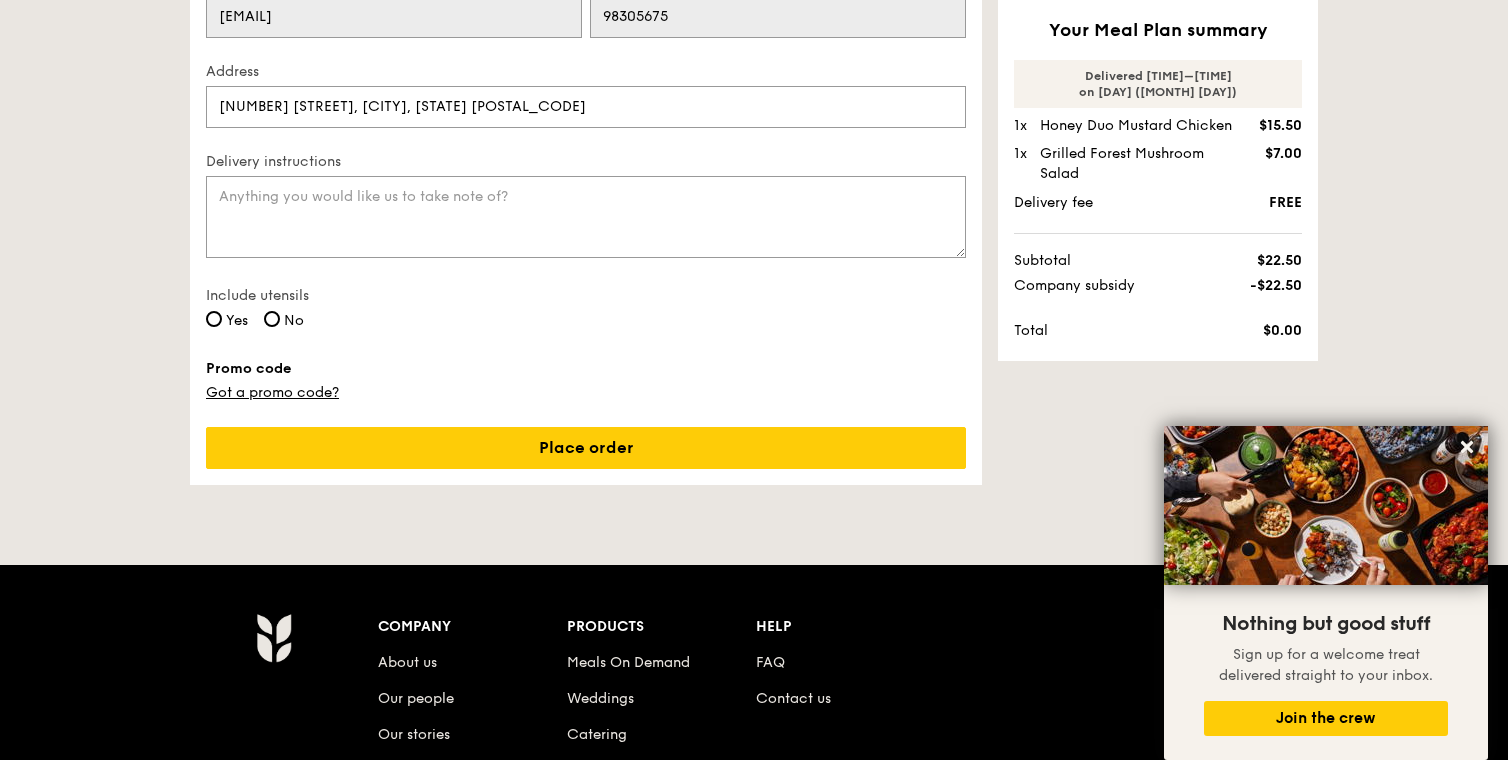 click on "Delivery information
Not you?
Log out
Name[FIRST] [LAST] Email [EMAIL] Mobile number [PHONE] Address [NUMBER] [STREET], [CITY], [STATE] [POSTAL_CODE] Delivery instructions Include utensils Yes No Promo code
Got a promo code?
Place order" at bounding box center [586, 137] 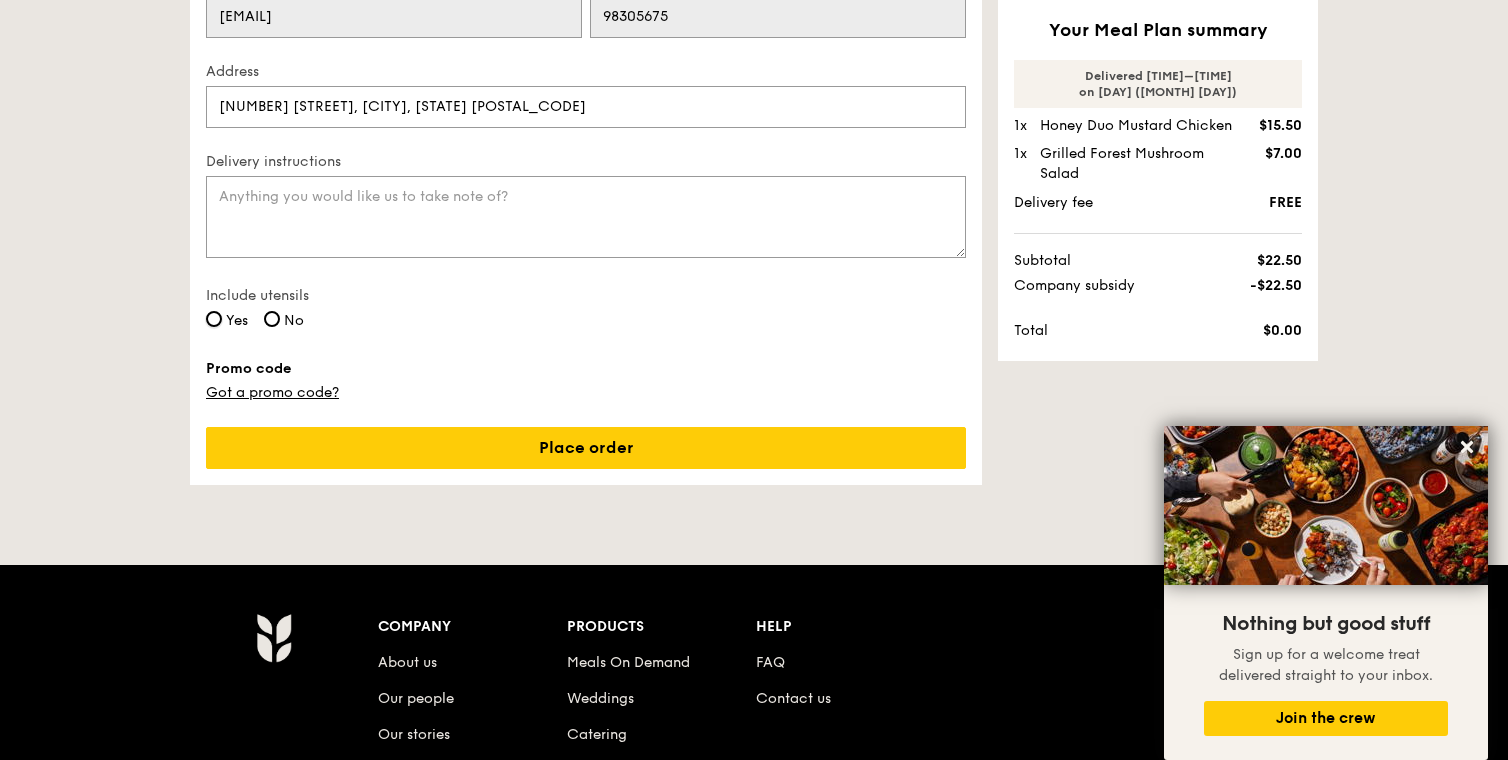 click on "Yes" at bounding box center [214, 319] 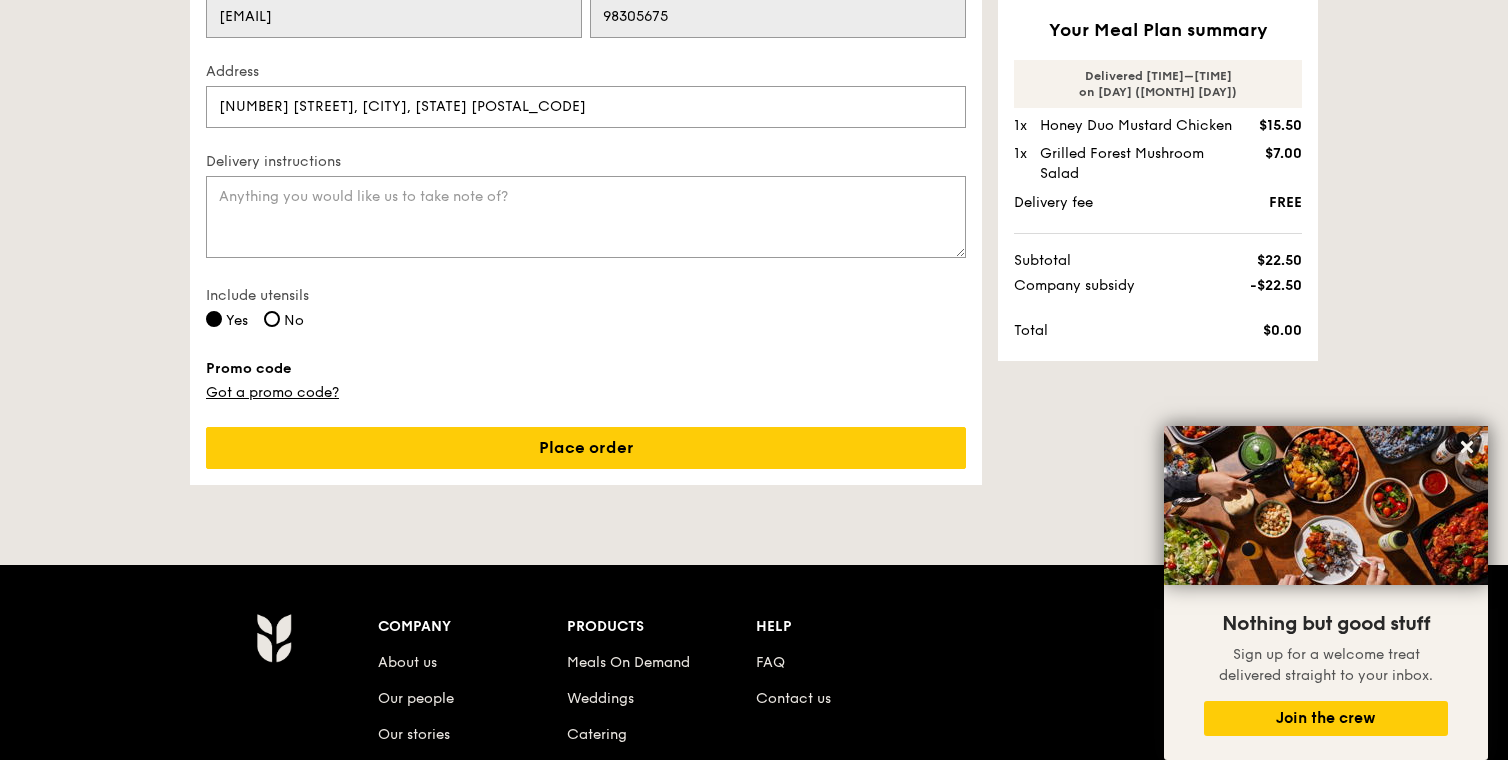 click on "Delivery information
Not you?
Log out
Name[FIRST] [LAST] Email [EMAIL] Mobile number [PHONE] Address [NUMBER] [STREET], [CITY], [STATE] [POSTAL_CODE] Delivery instructions Include utensils Yes No Promo code
Got a promo code?
Place order" at bounding box center [586, 137] 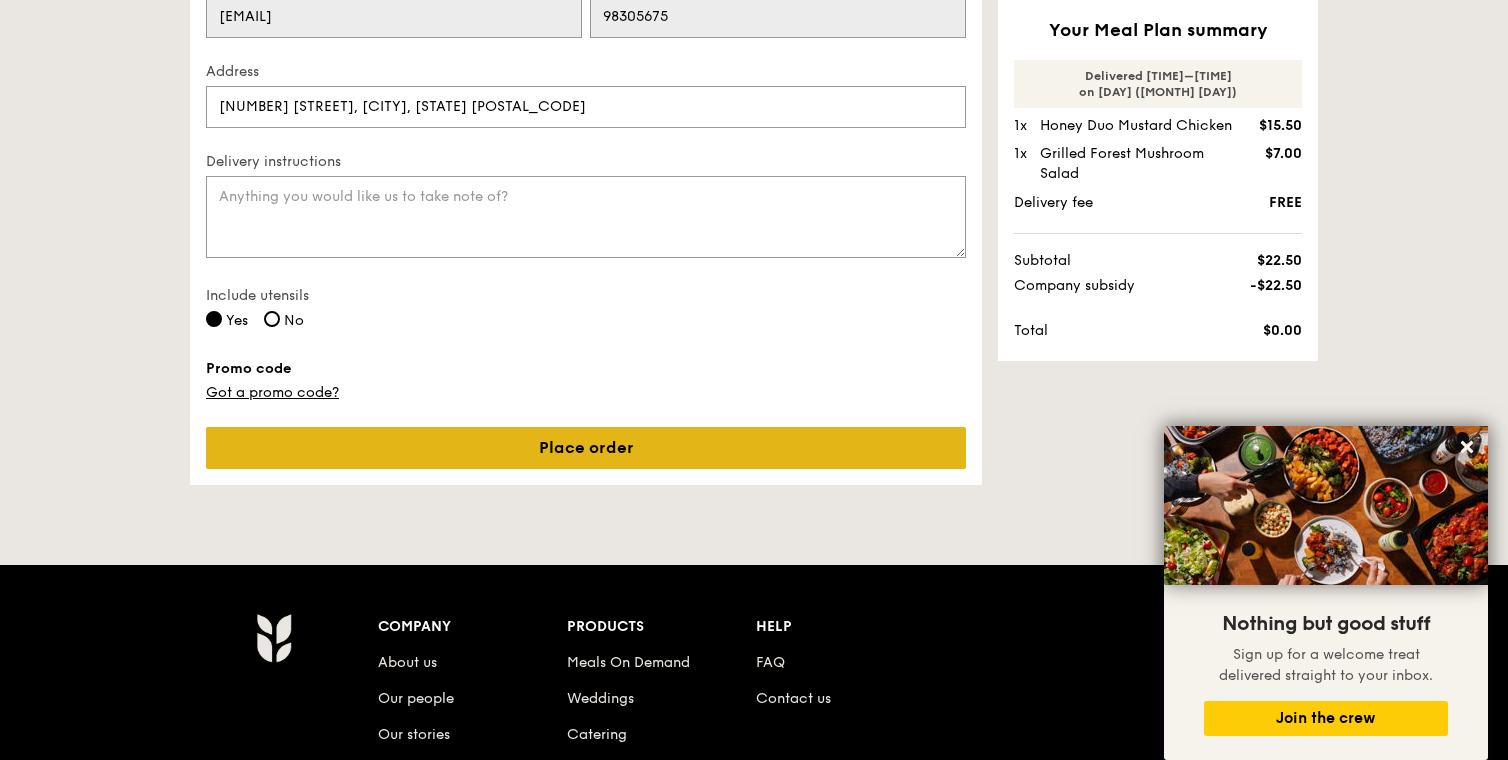 click on "Place order" at bounding box center (586, 448) 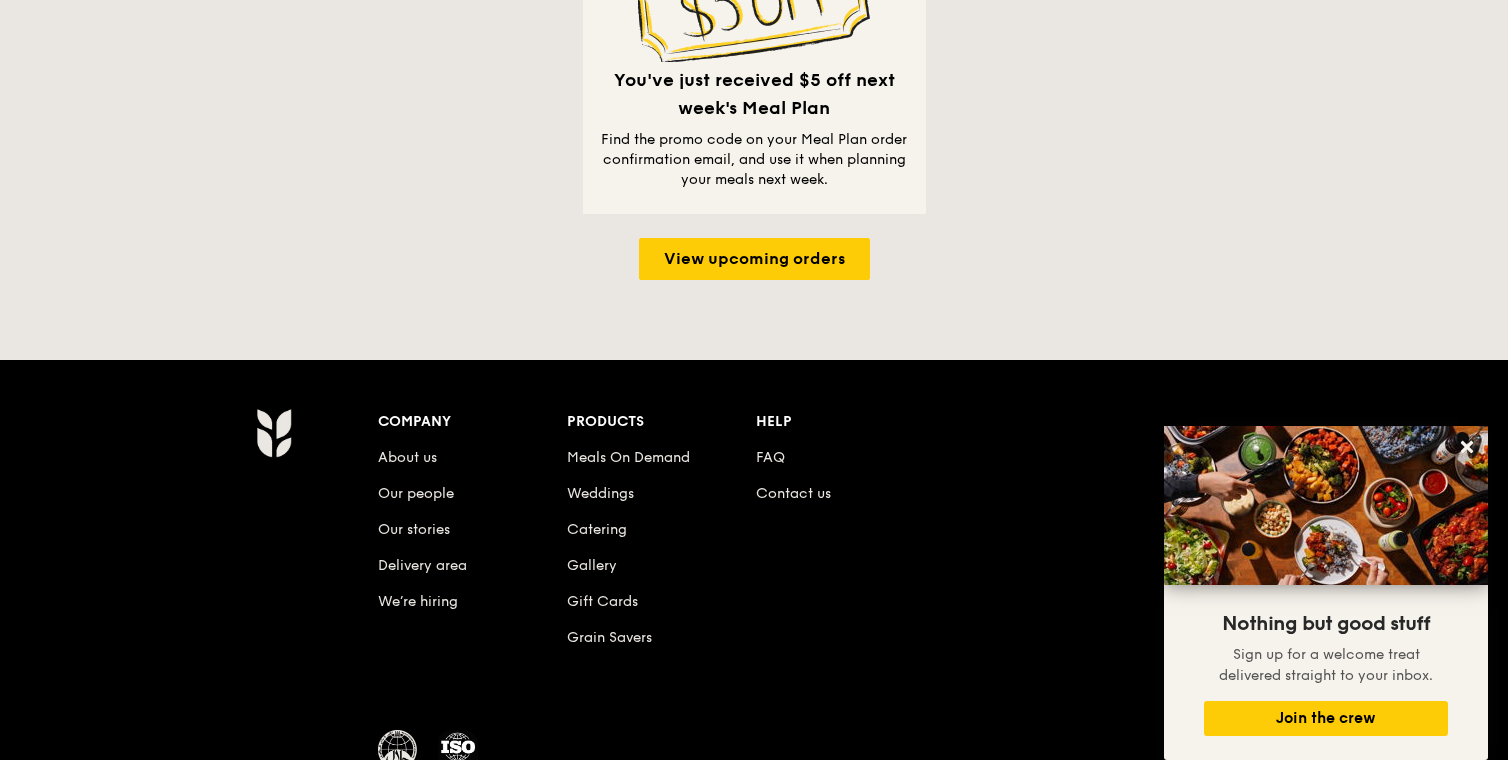 scroll, scrollTop: 0, scrollLeft: 0, axis: both 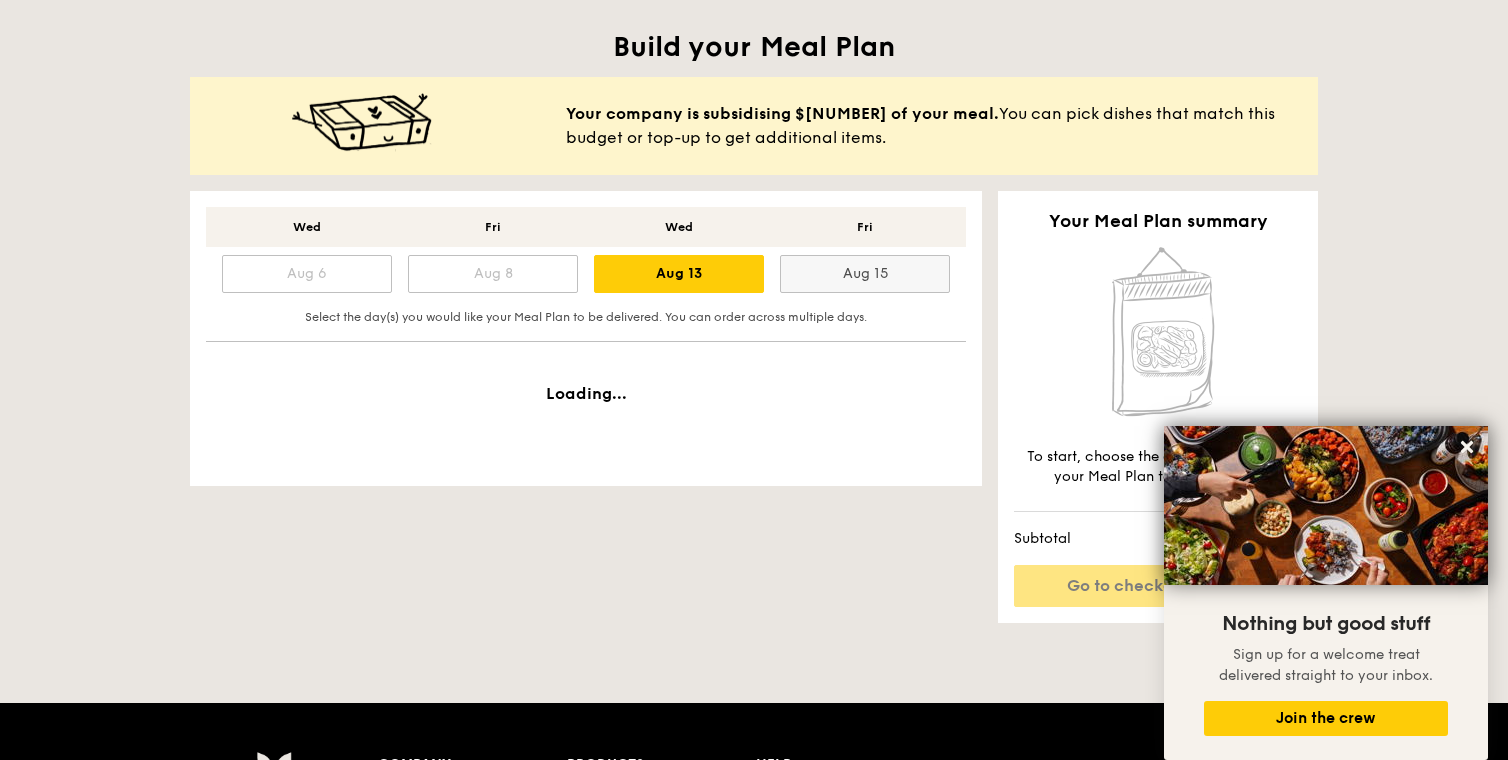 drag, startPoint x: 839, startPoint y: 238, endPoint x: 843, endPoint y: 275, distance: 37.215588 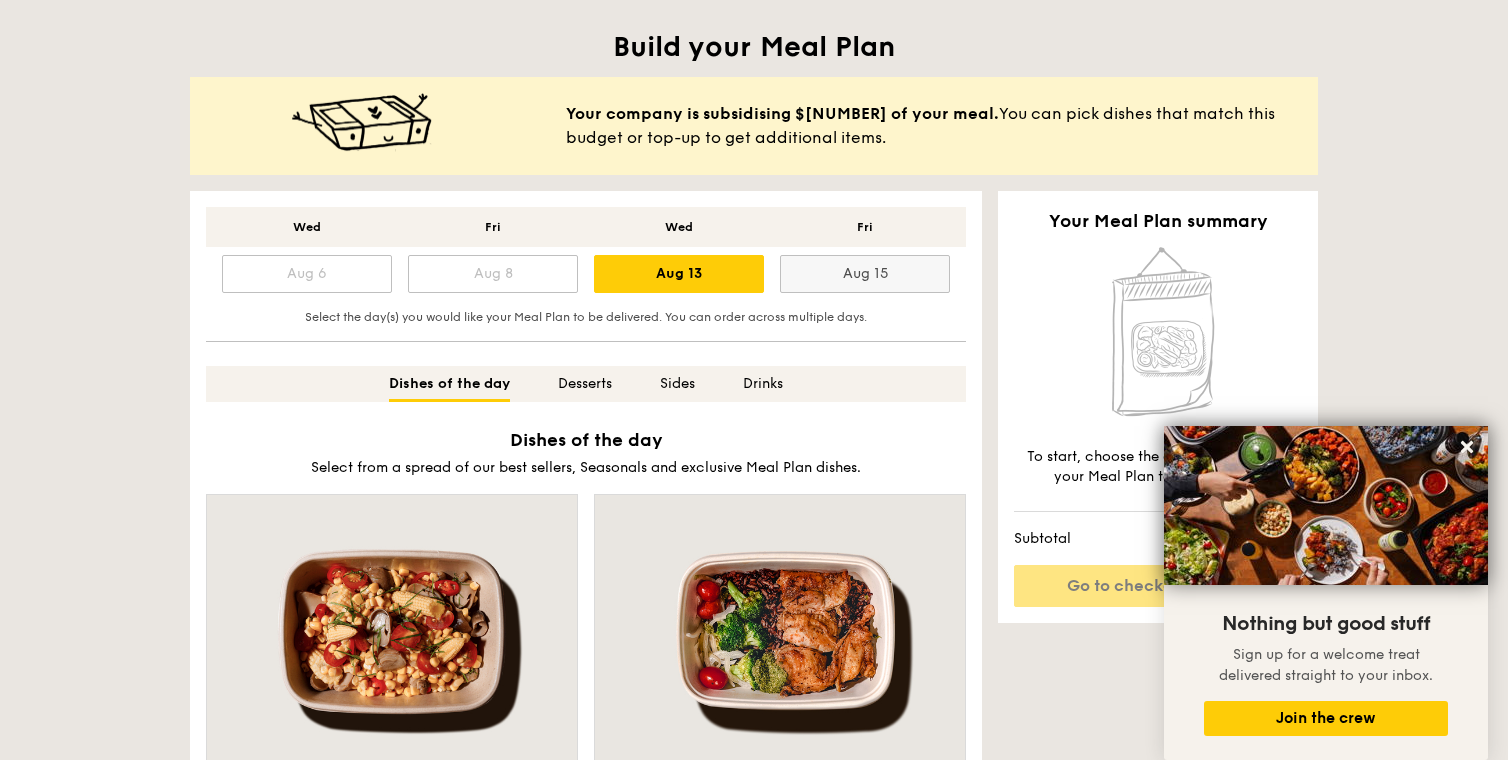 click on "Aug 15" at bounding box center (865, 274) 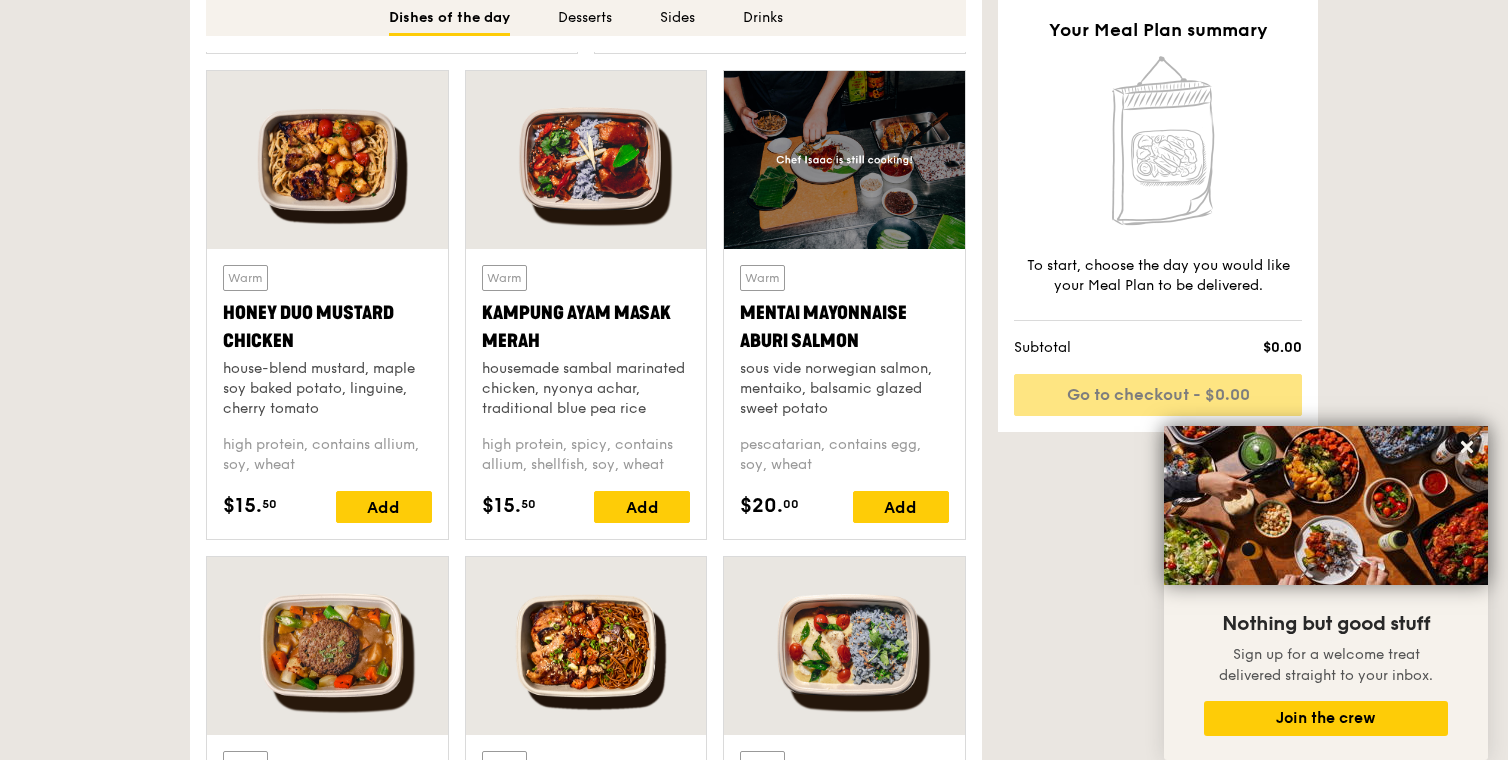 scroll, scrollTop: 1767, scrollLeft: 0, axis: vertical 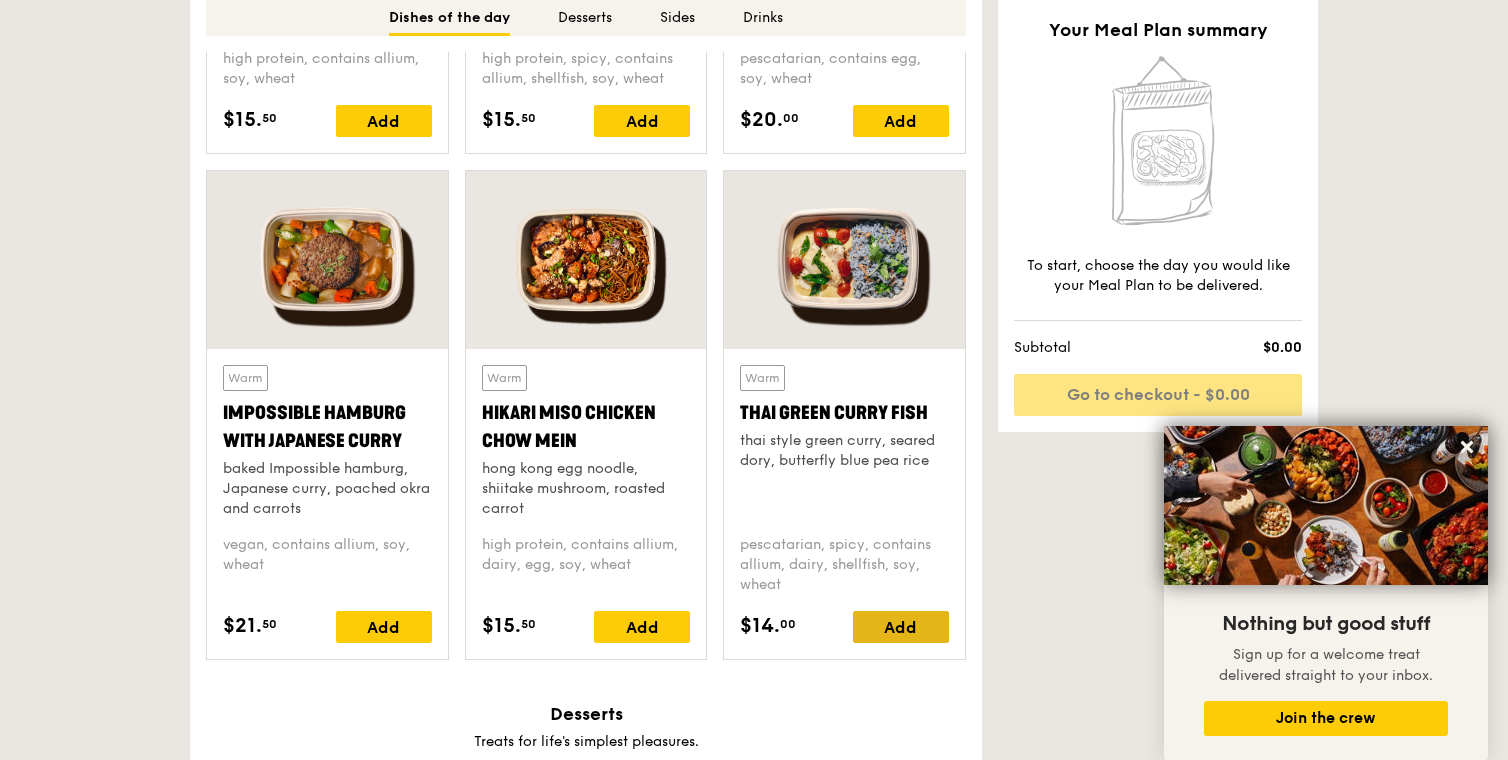 click on "Add" at bounding box center (901, 627) 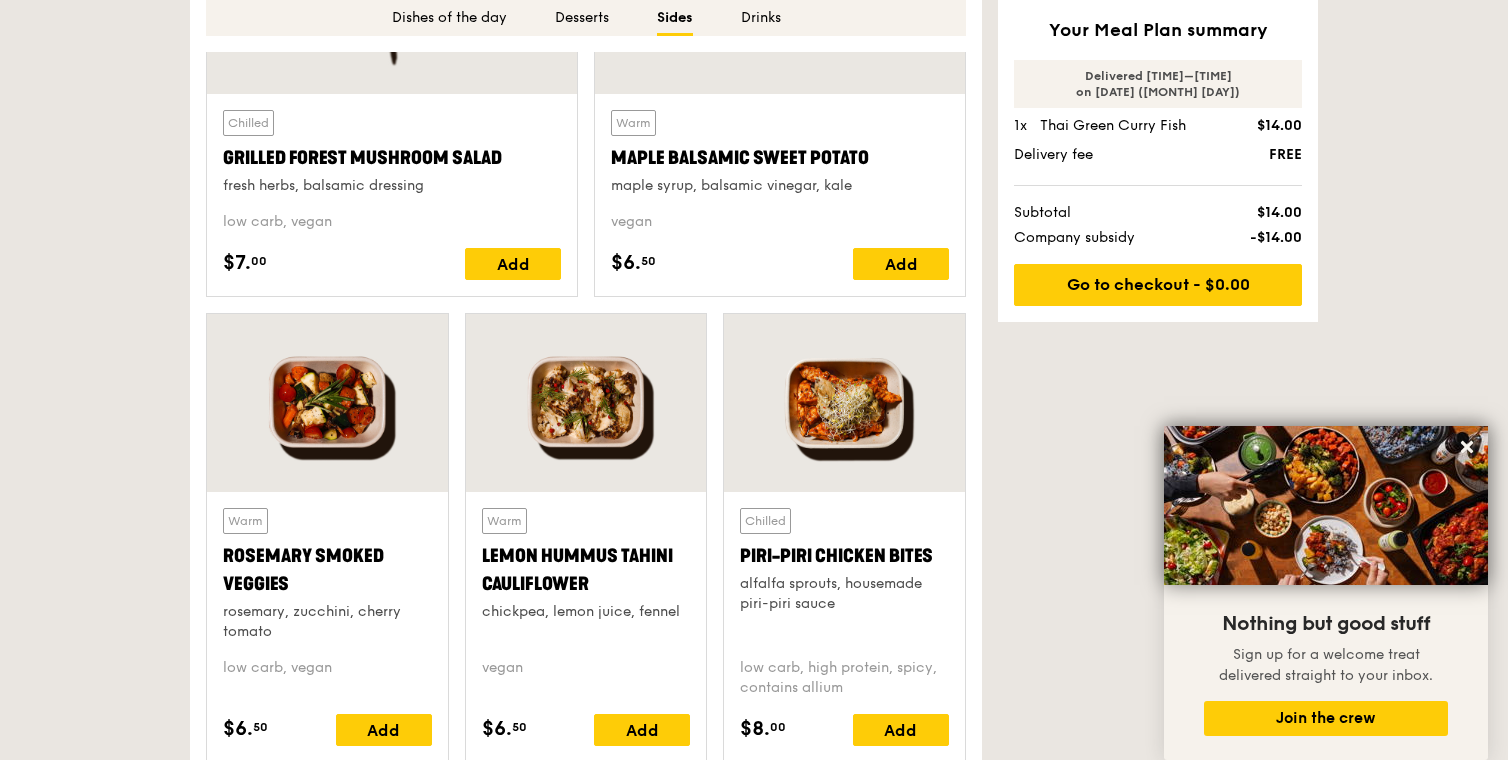 scroll, scrollTop: 3903, scrollLeft: 0, axis: vertical 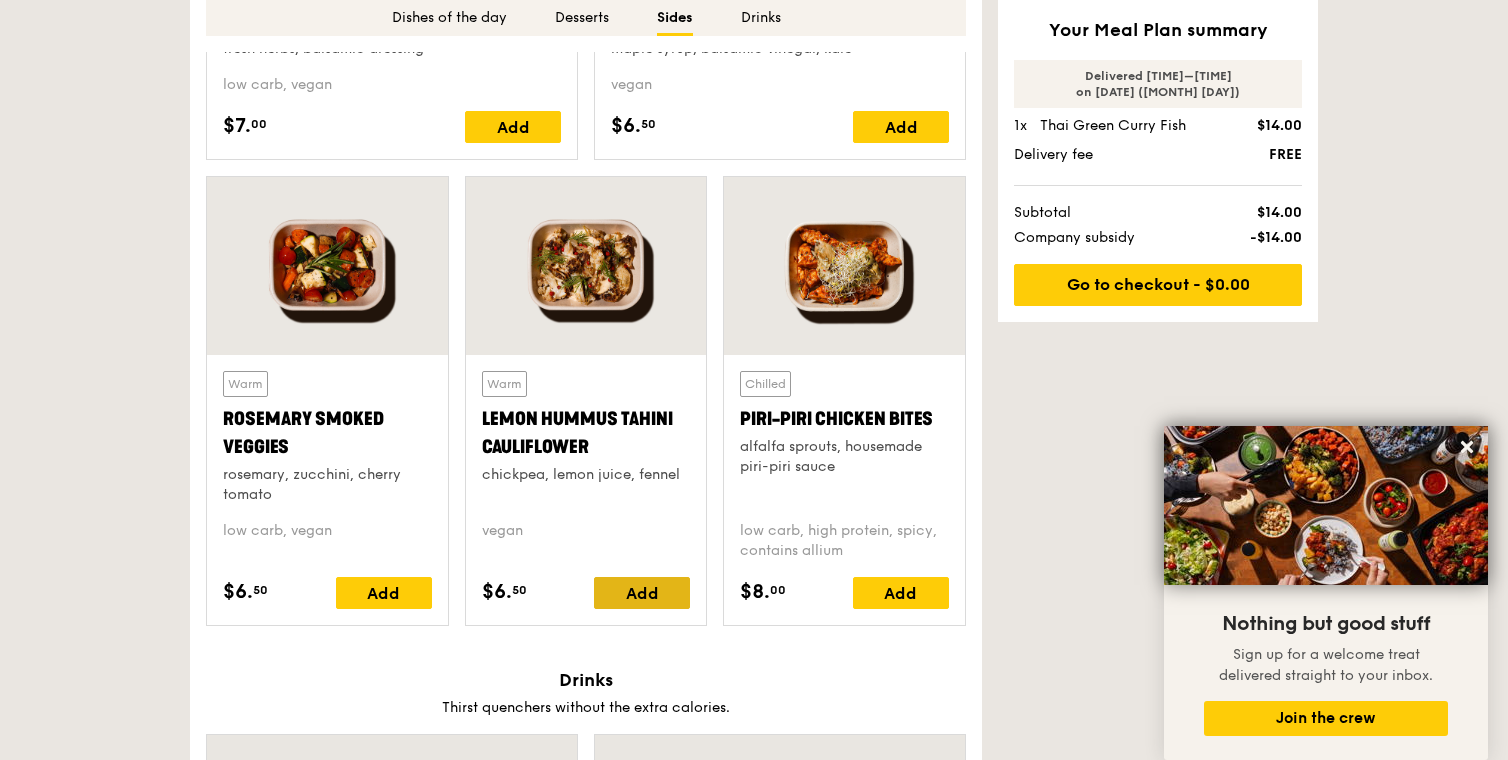 click on "Add" at bounding box center [642, 593] 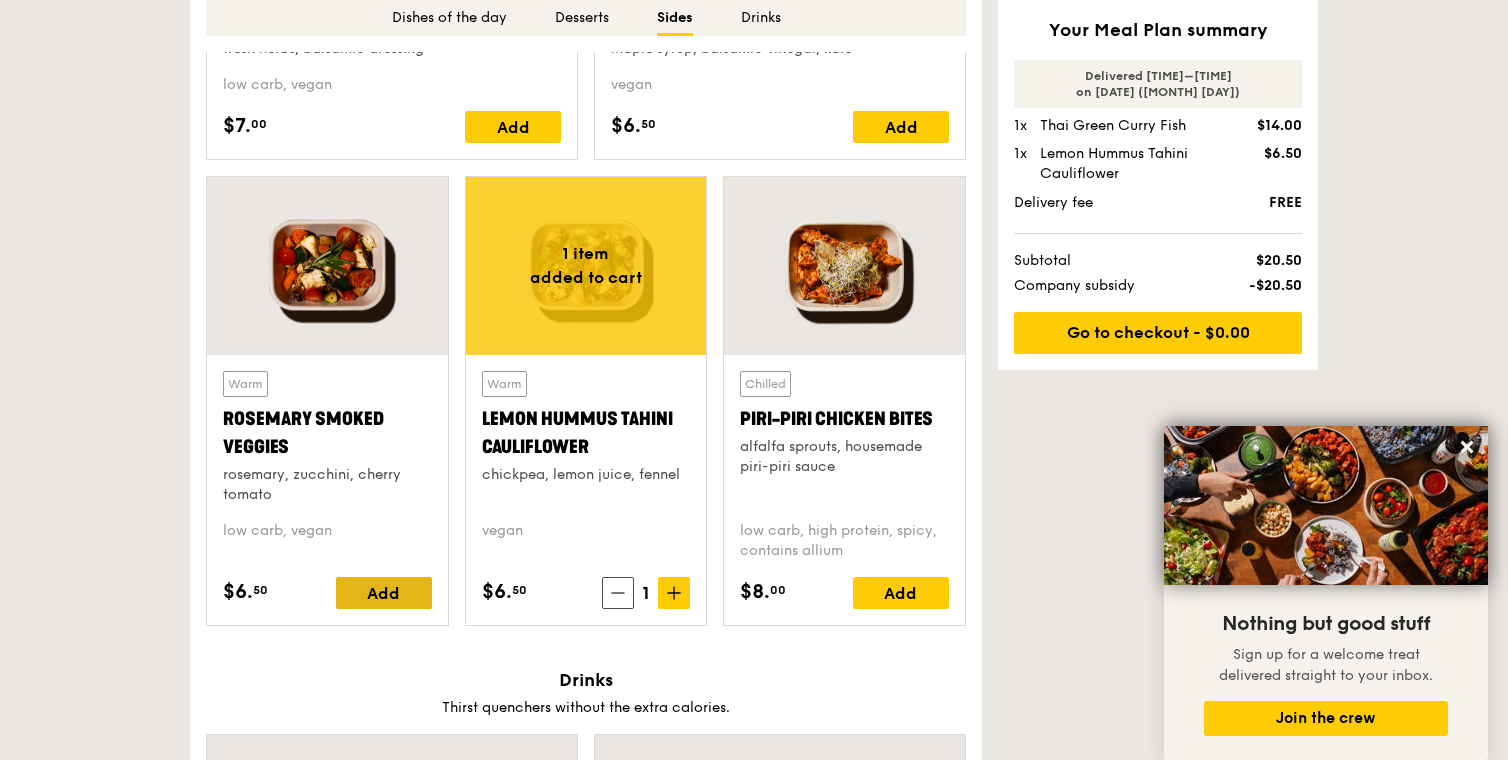 click on "Add" at bounding box center (384, 593) 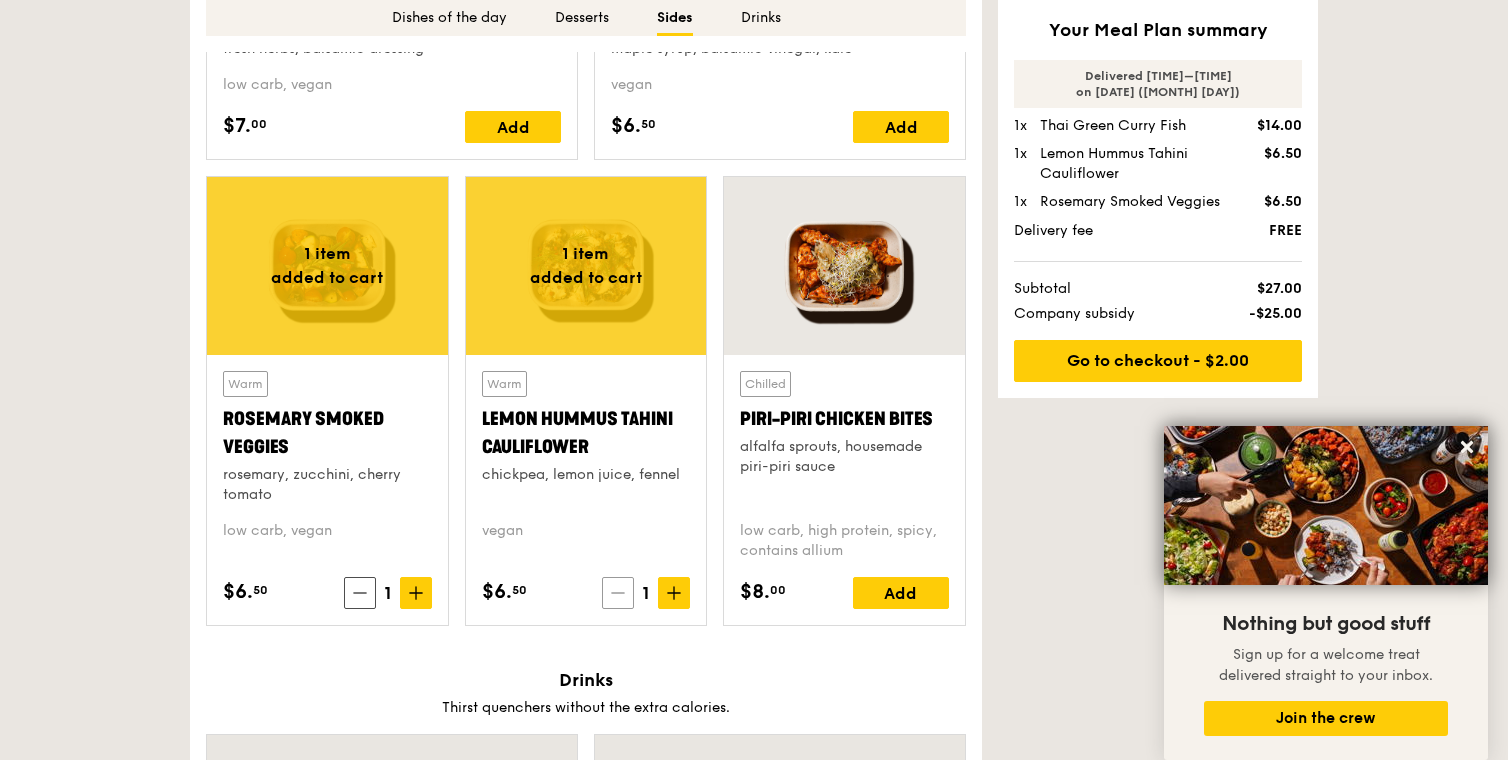 click at bounding box center [618, 593] 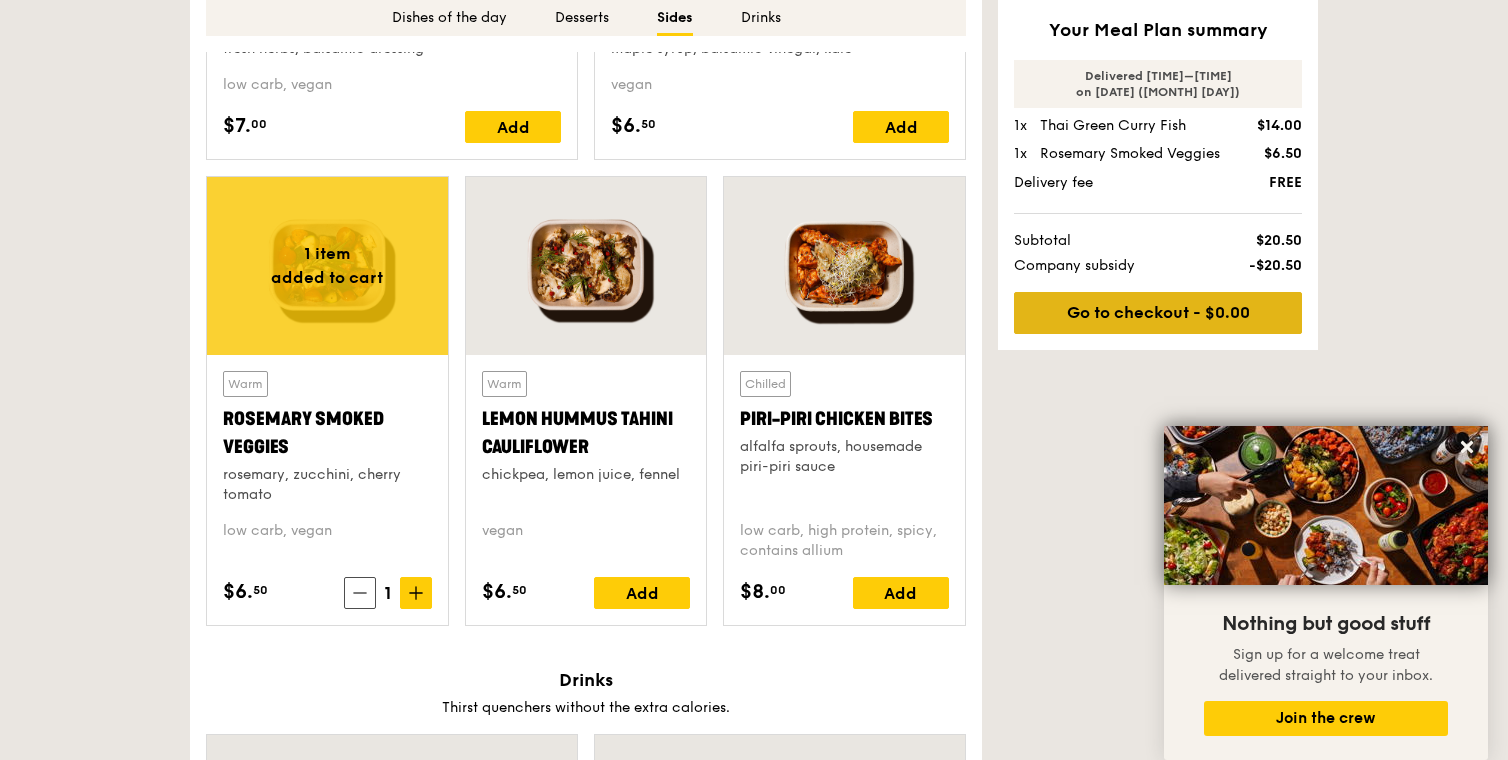 click on "Go to checkout - $0.00" at bounding box center (1158, 313) 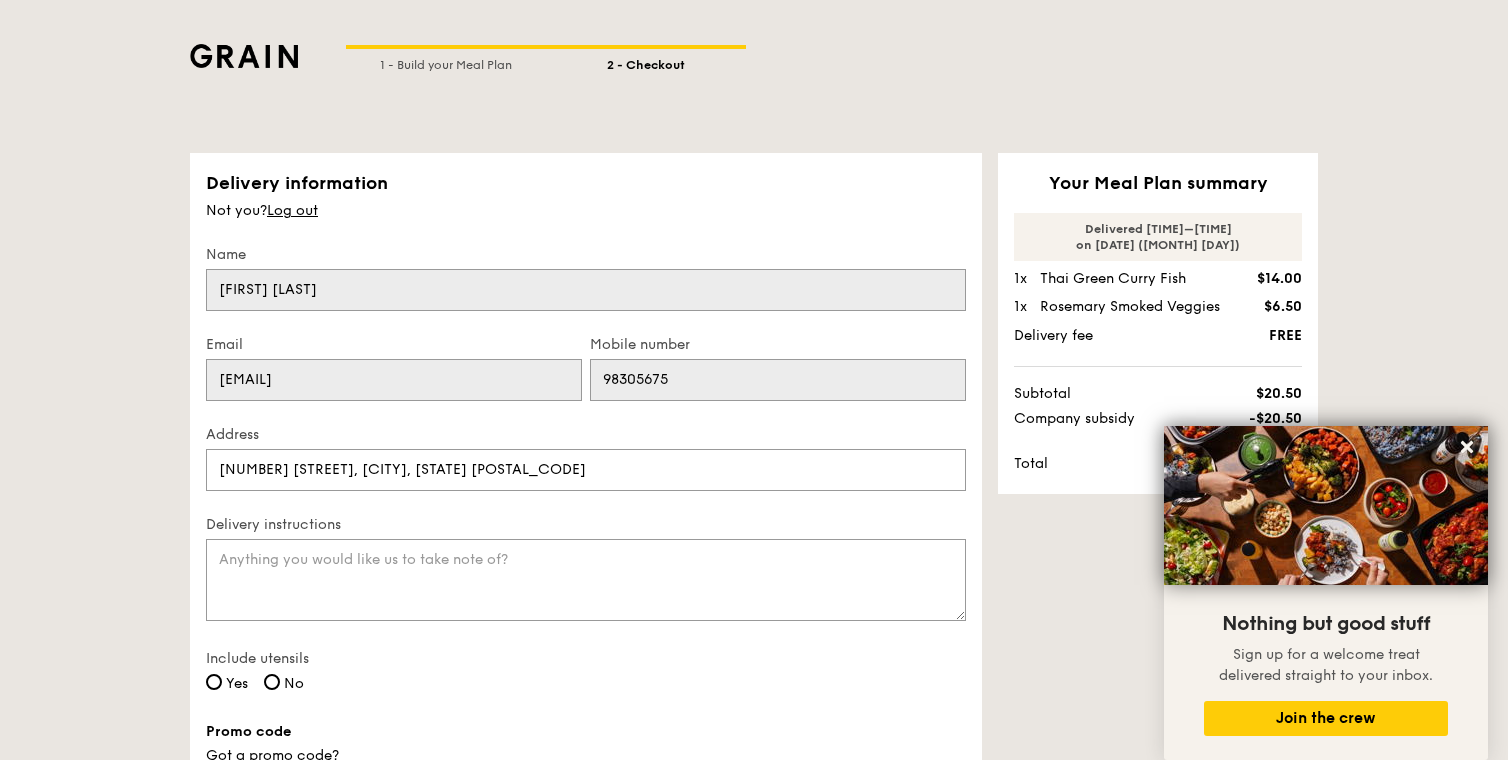 scroll, scrollTop: 421, scrollLeft: 0, axis: vertical 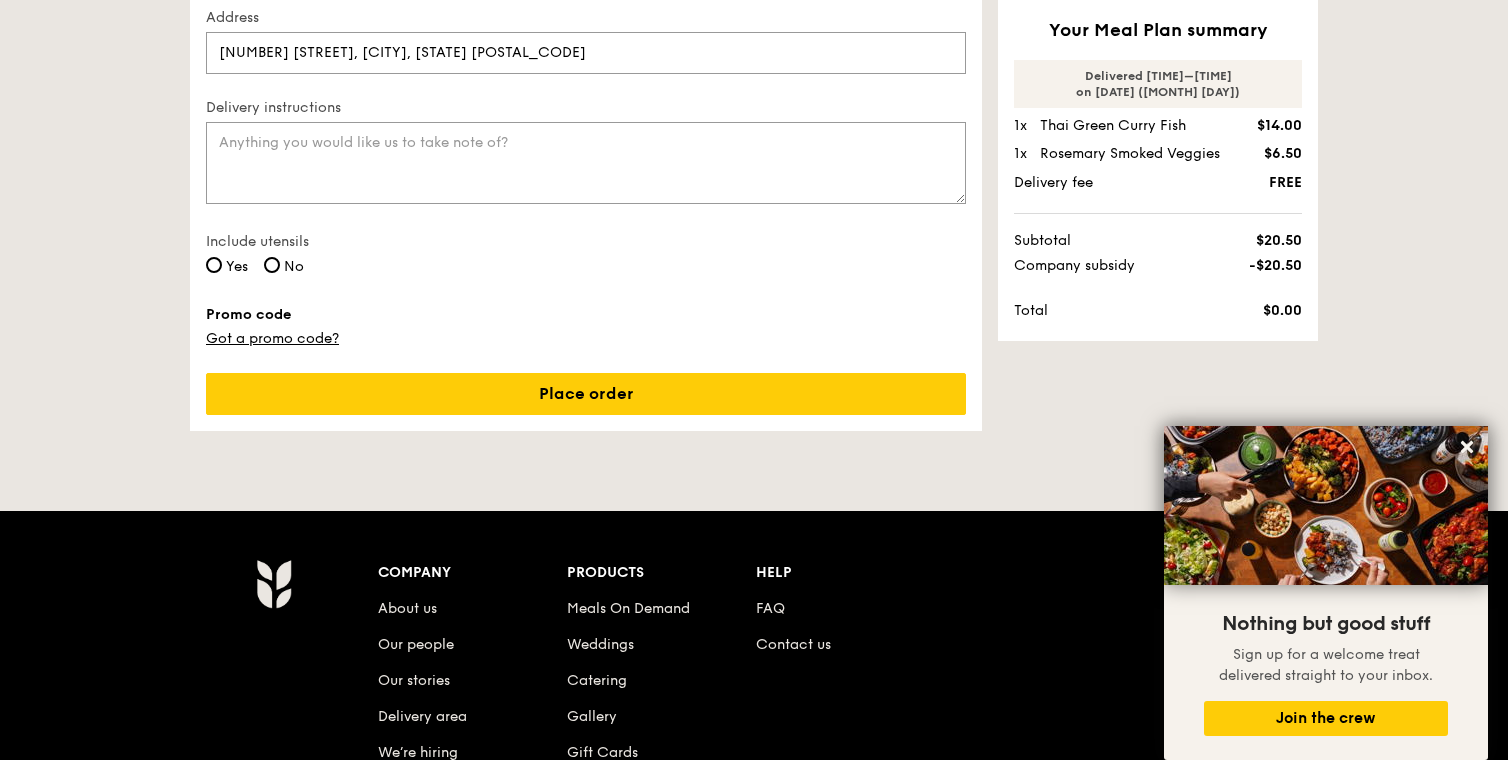 click on "Yes" at bounding box center [237, 266] 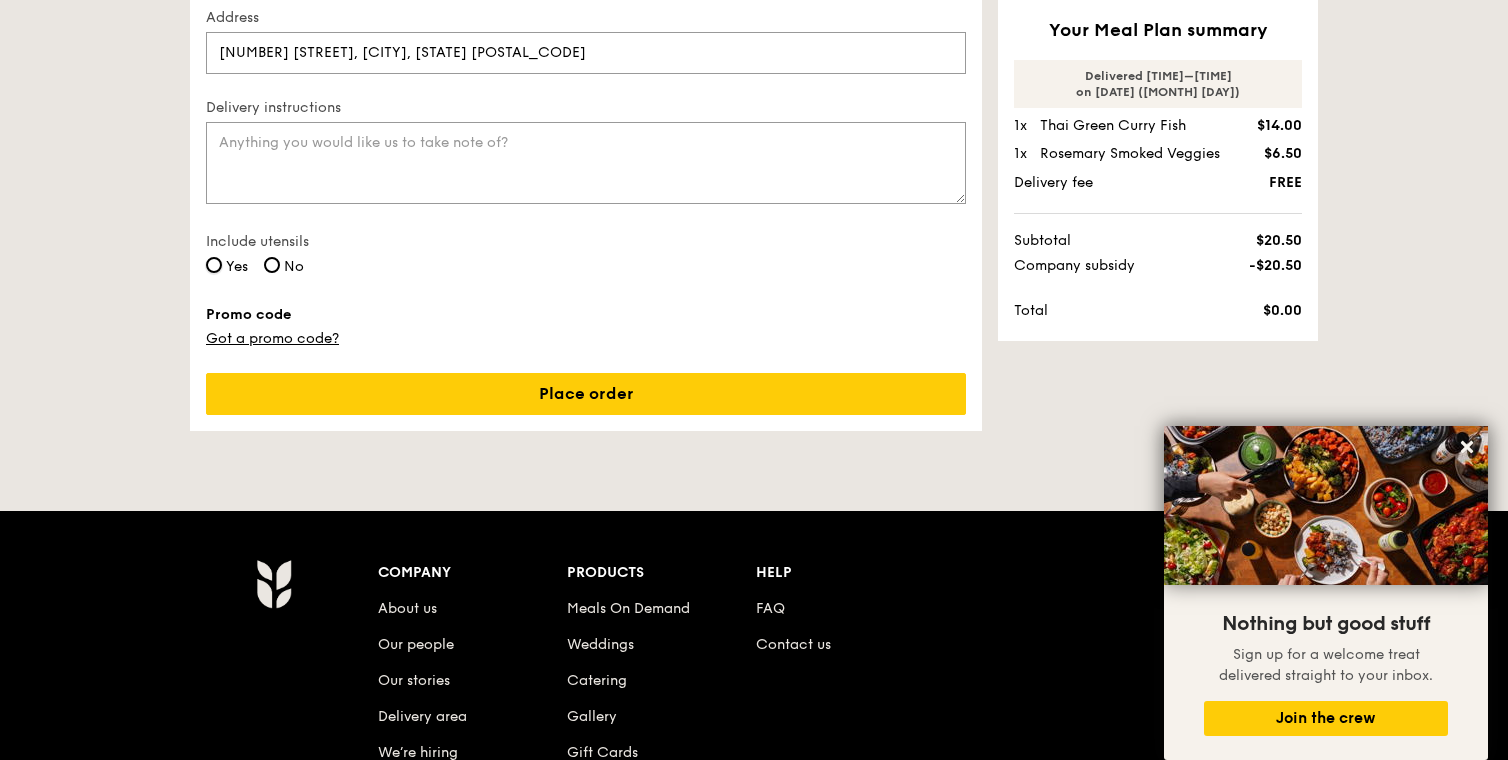 click on "Yes" at bounding box center [214, 265] 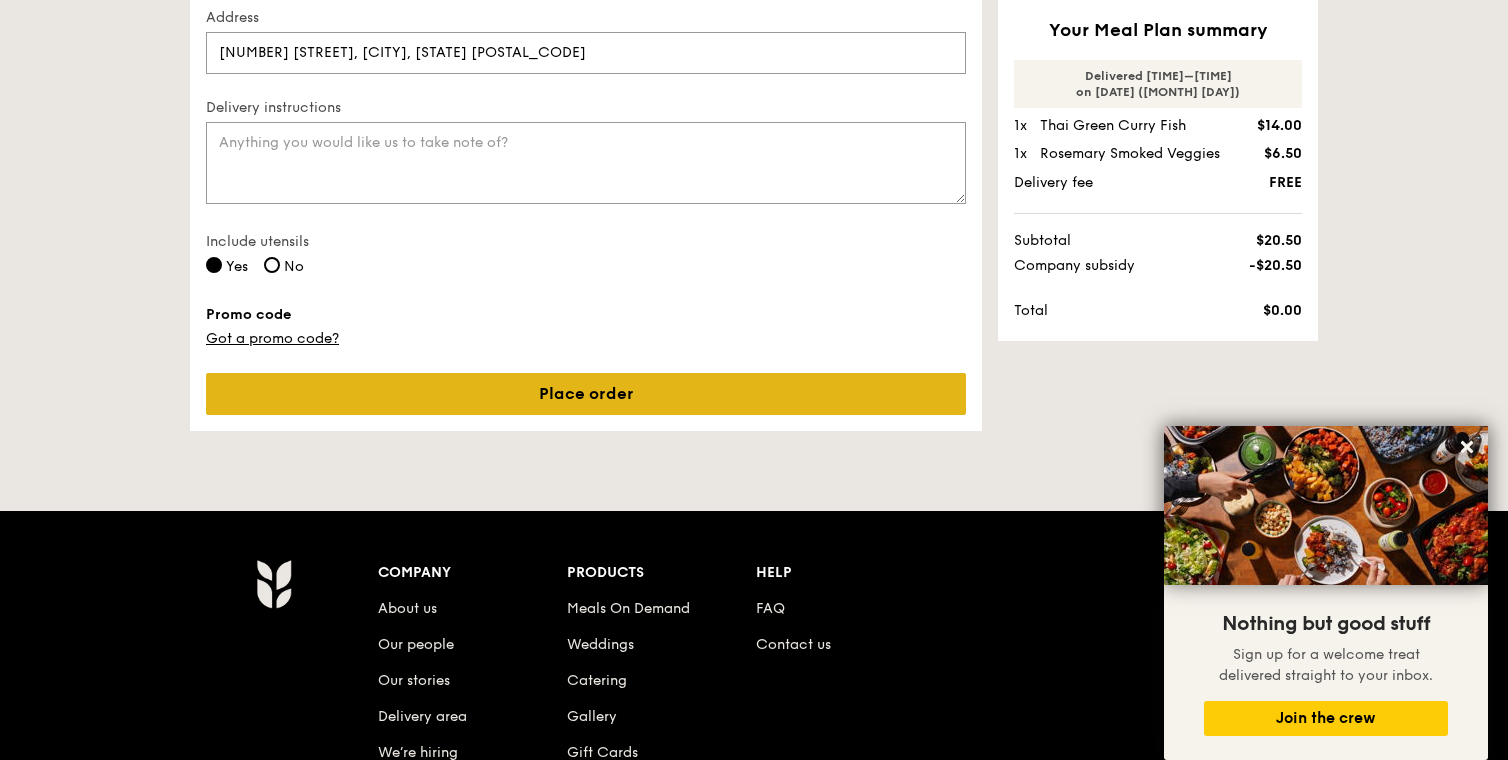 click on "Place order" at bounding box center (586, 394) 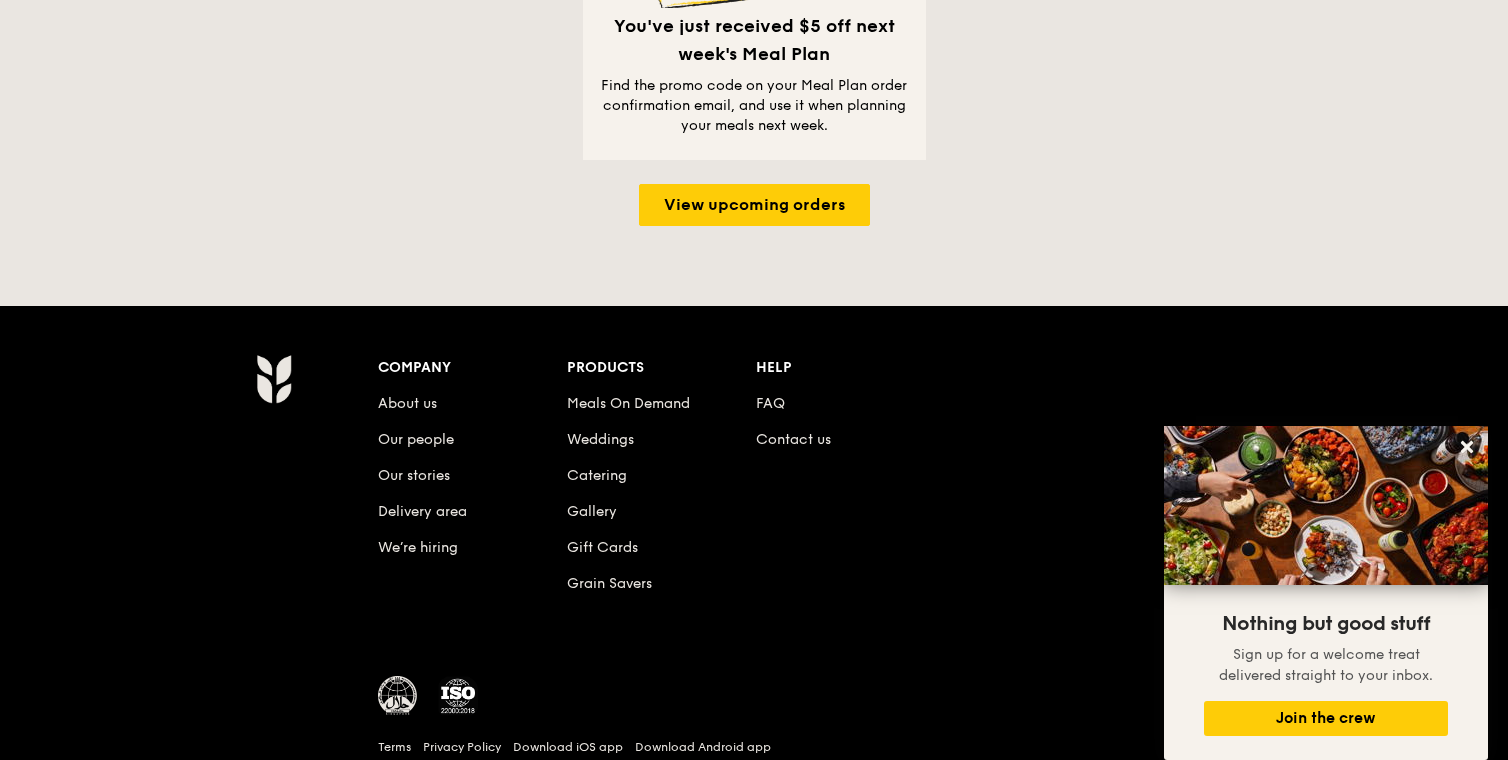 scroll, scrollTop: 0, scrollLeft: 0, axis: both 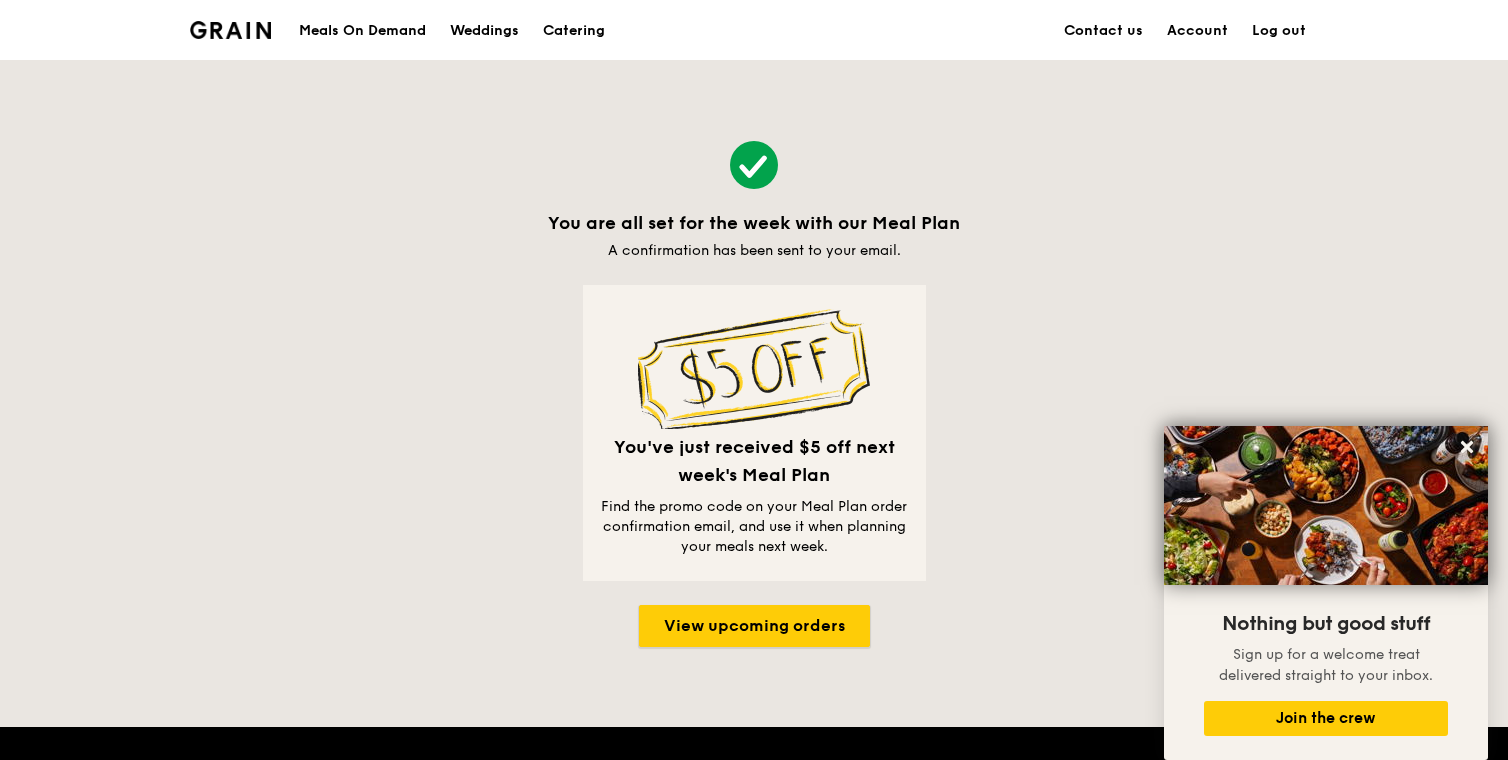 click on "View upcoming orders" at bounding box center (754, 626) 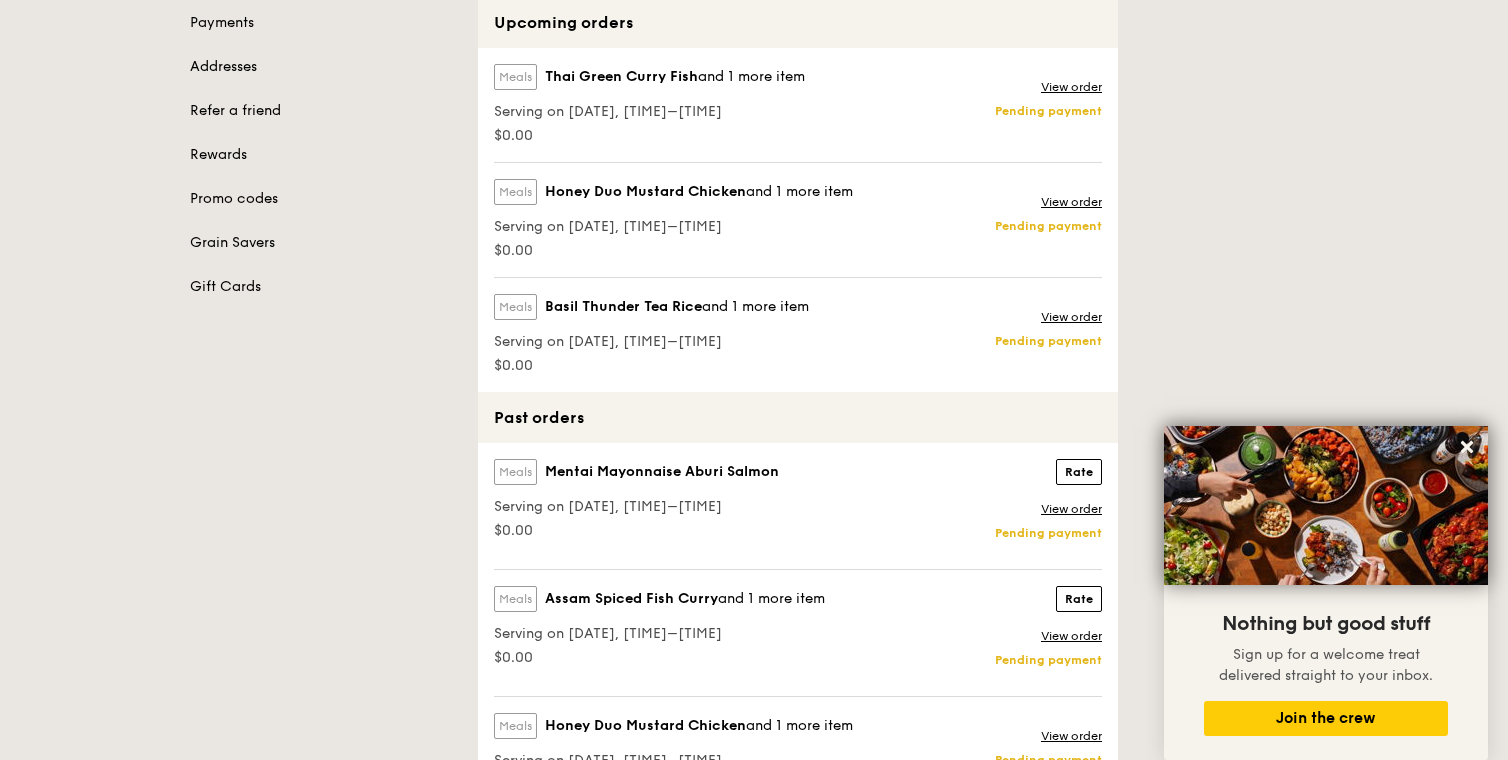 scroll, scrollTop: 0, scrollLeft: 0, axis: both 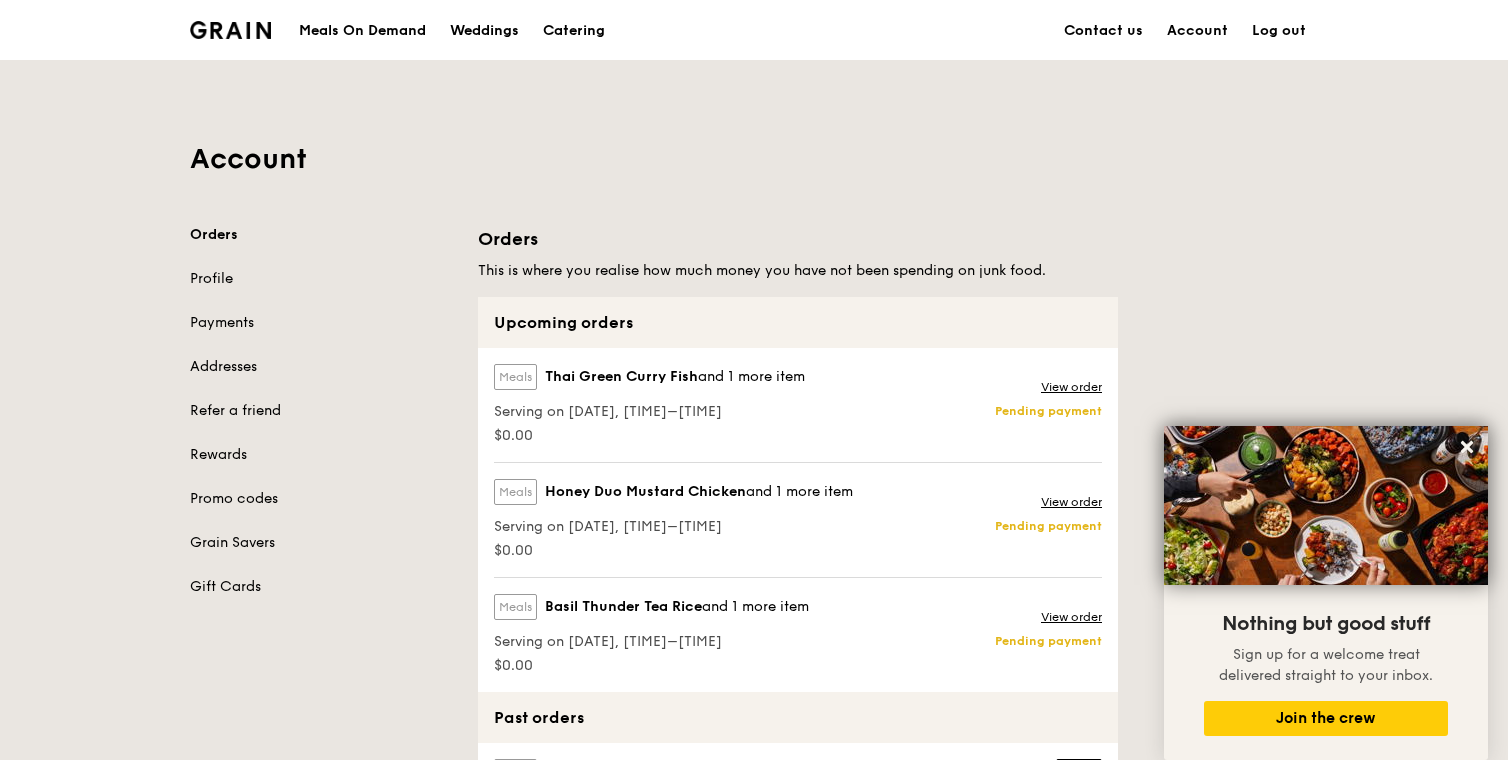 click on "Grain logo" at bounding box center [230, 29] 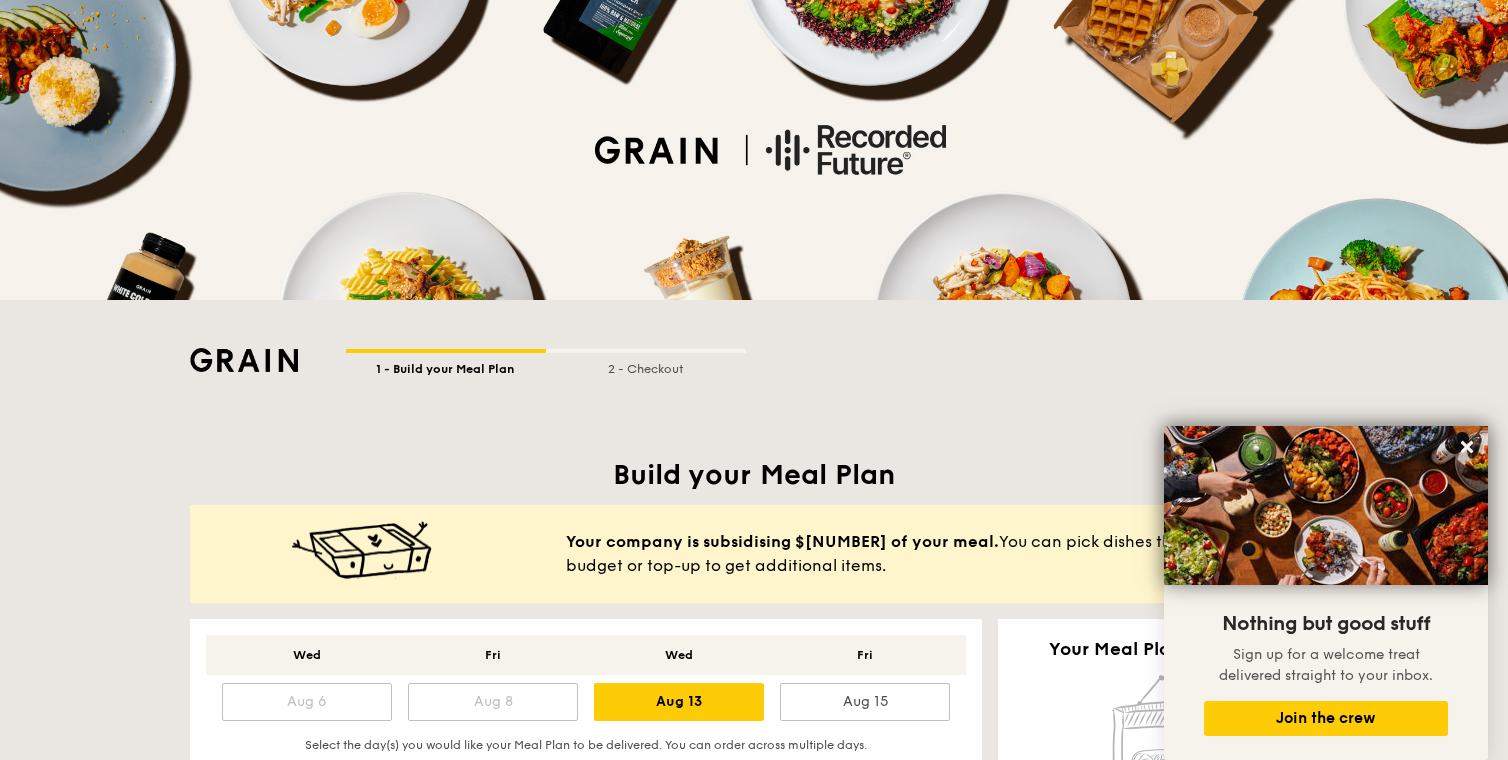 scroll, scrollTop: 149, scrollLeft: 0, axis: vertical 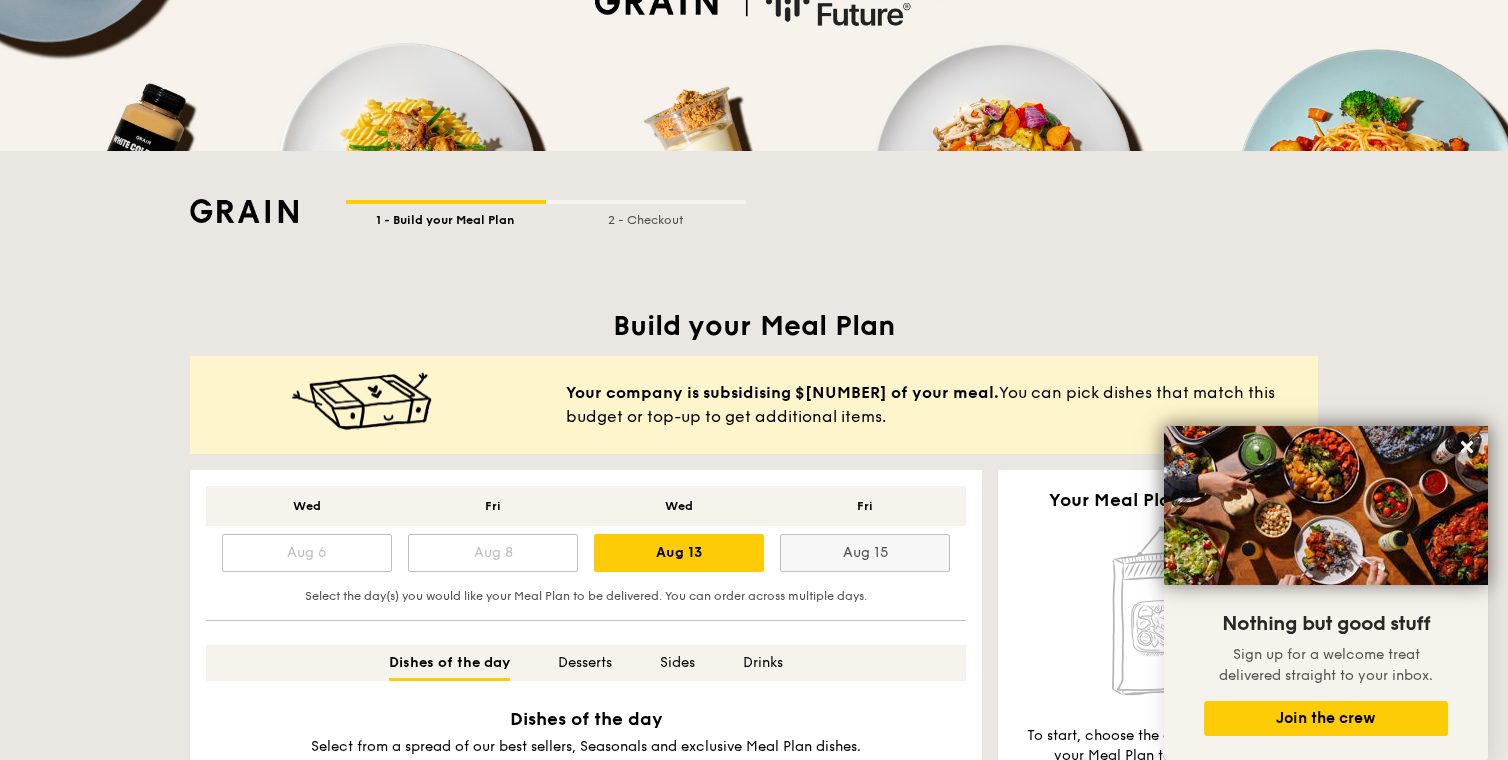 click on "Aug 15" at bounding box center (865, 553) 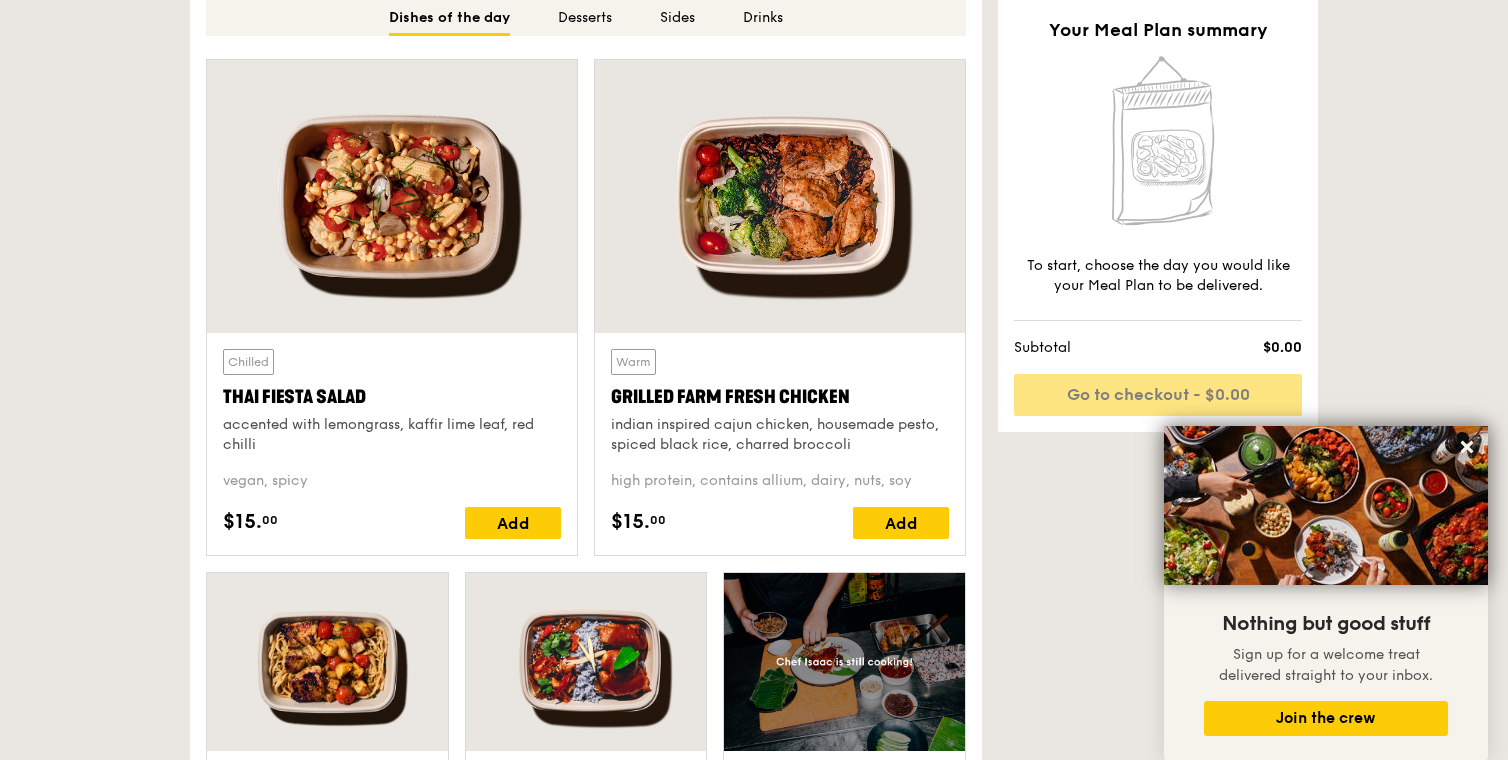 scroll, scrollTop: 173, scrollLeft: 0, axis: vertical 